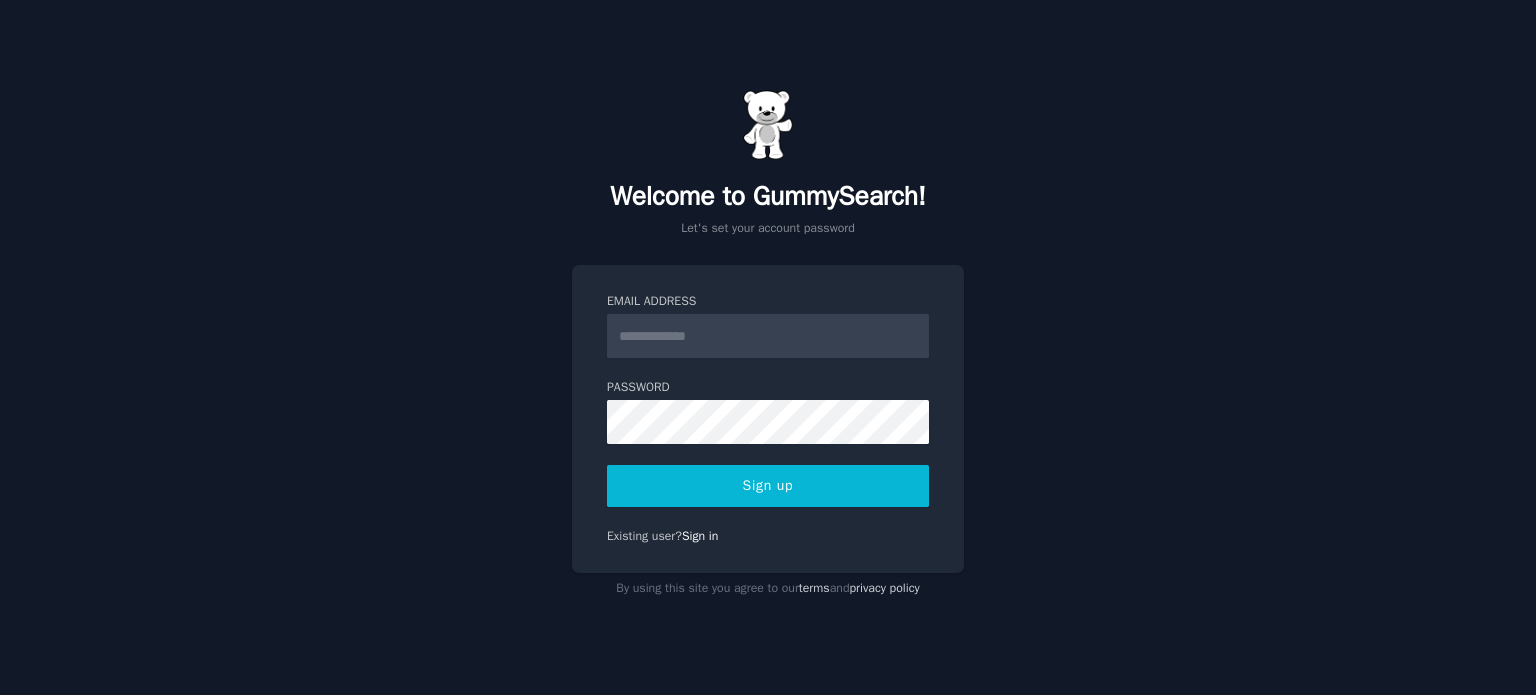 scroll, scrollTop: 0, scrollLeft: 0, axis: both 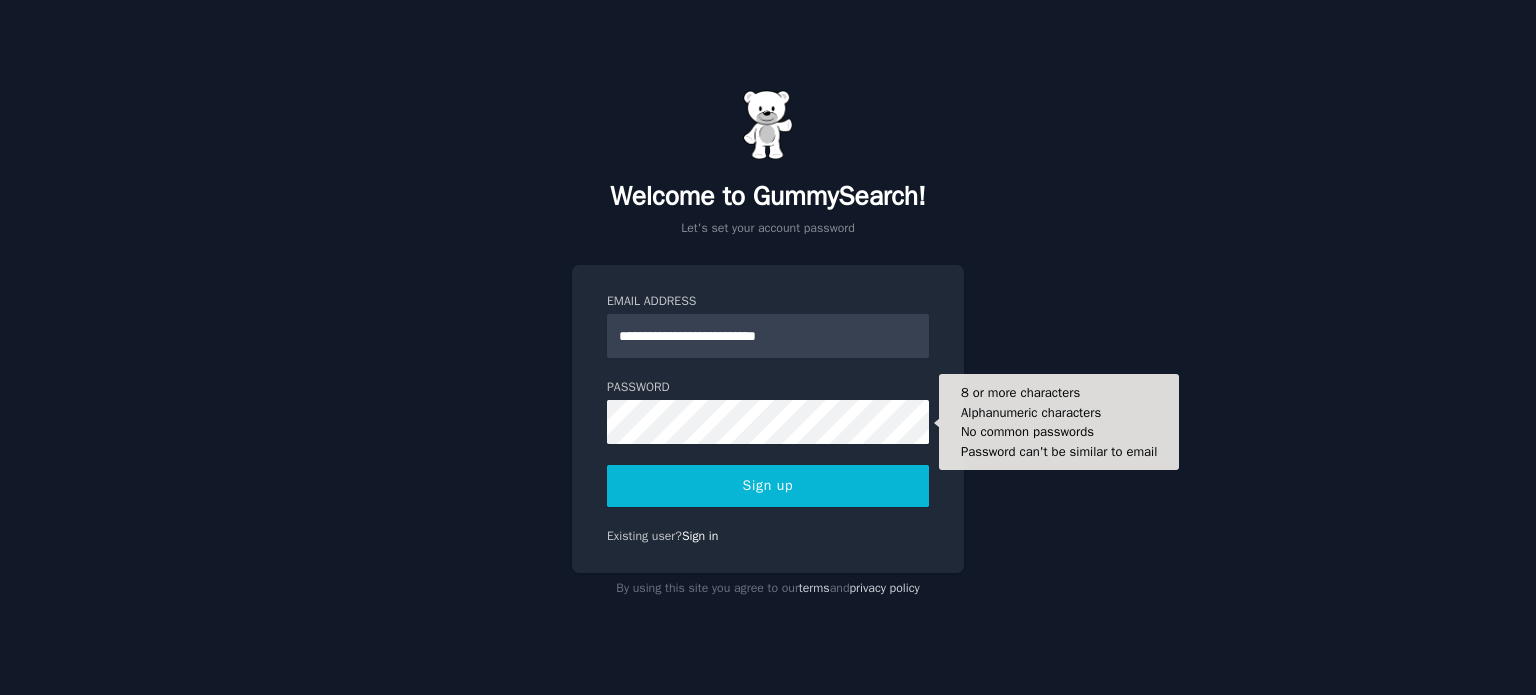 type on "**********" 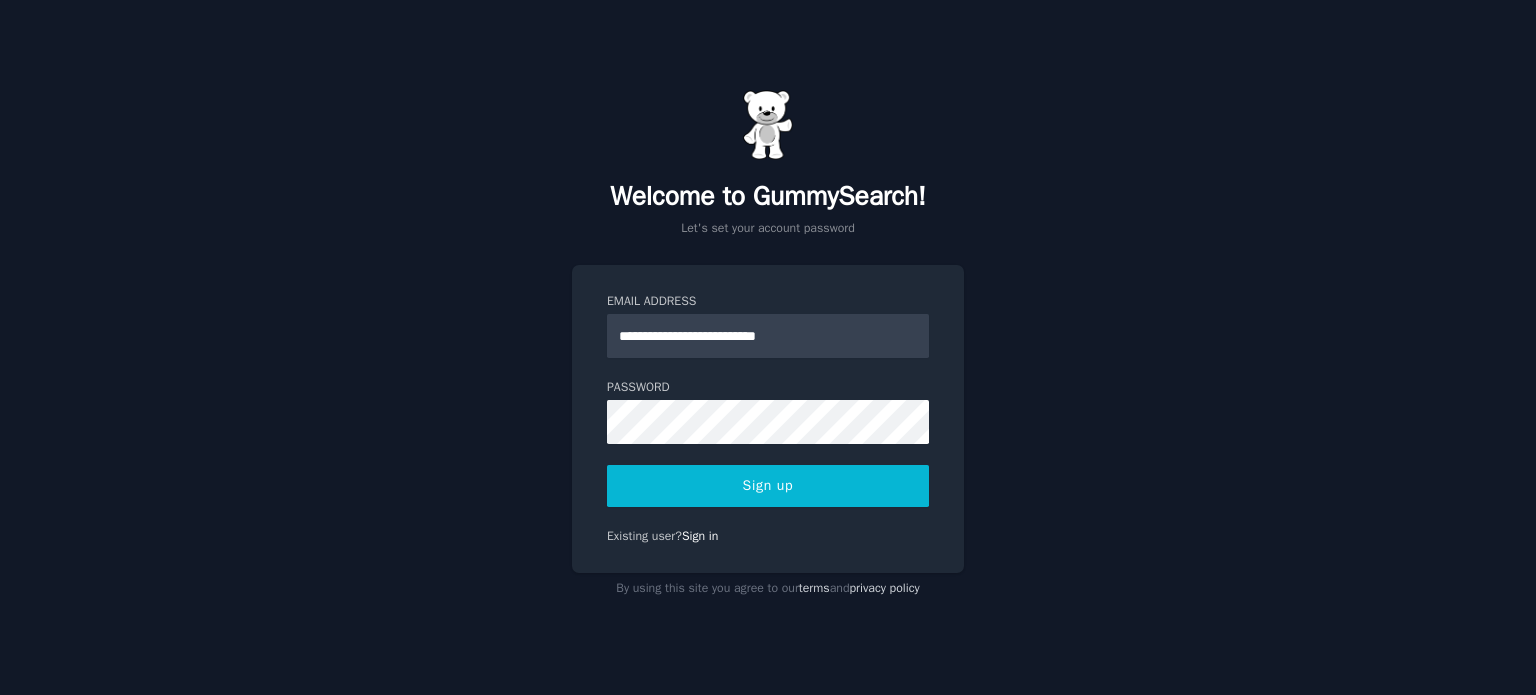 click on "Sign up" at bounding box center (768, 486) 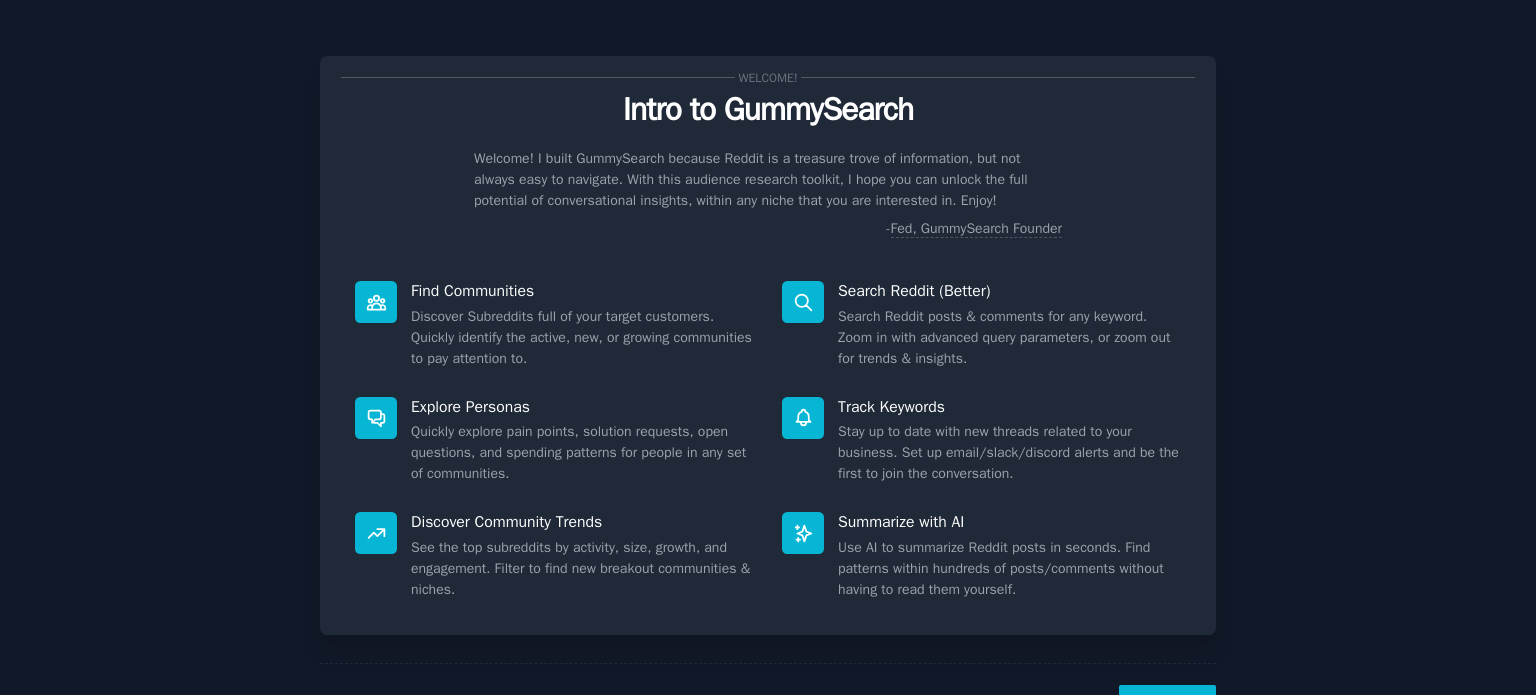 scroll, scrollTop: 0, scrollLeft: 0, axis: both 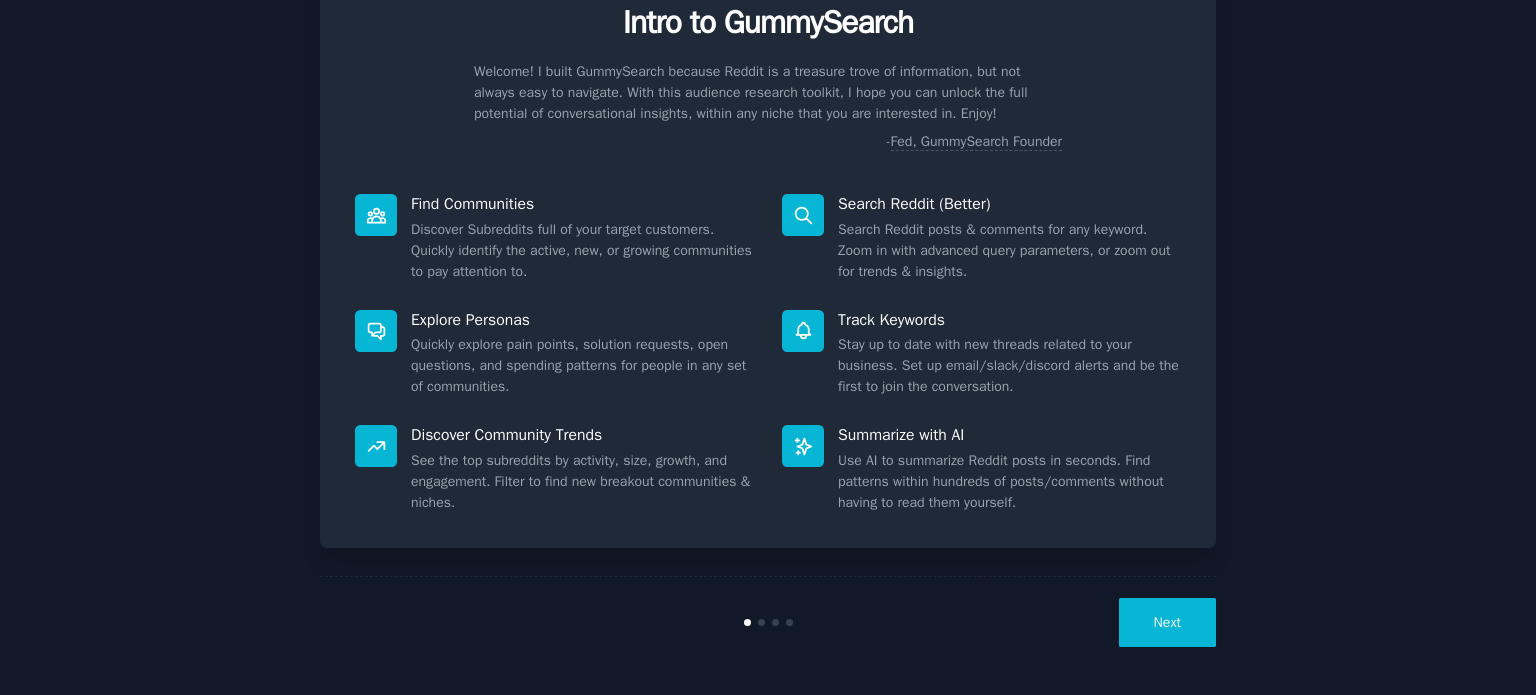 click on "Next" at bounding box center [1167, 622] 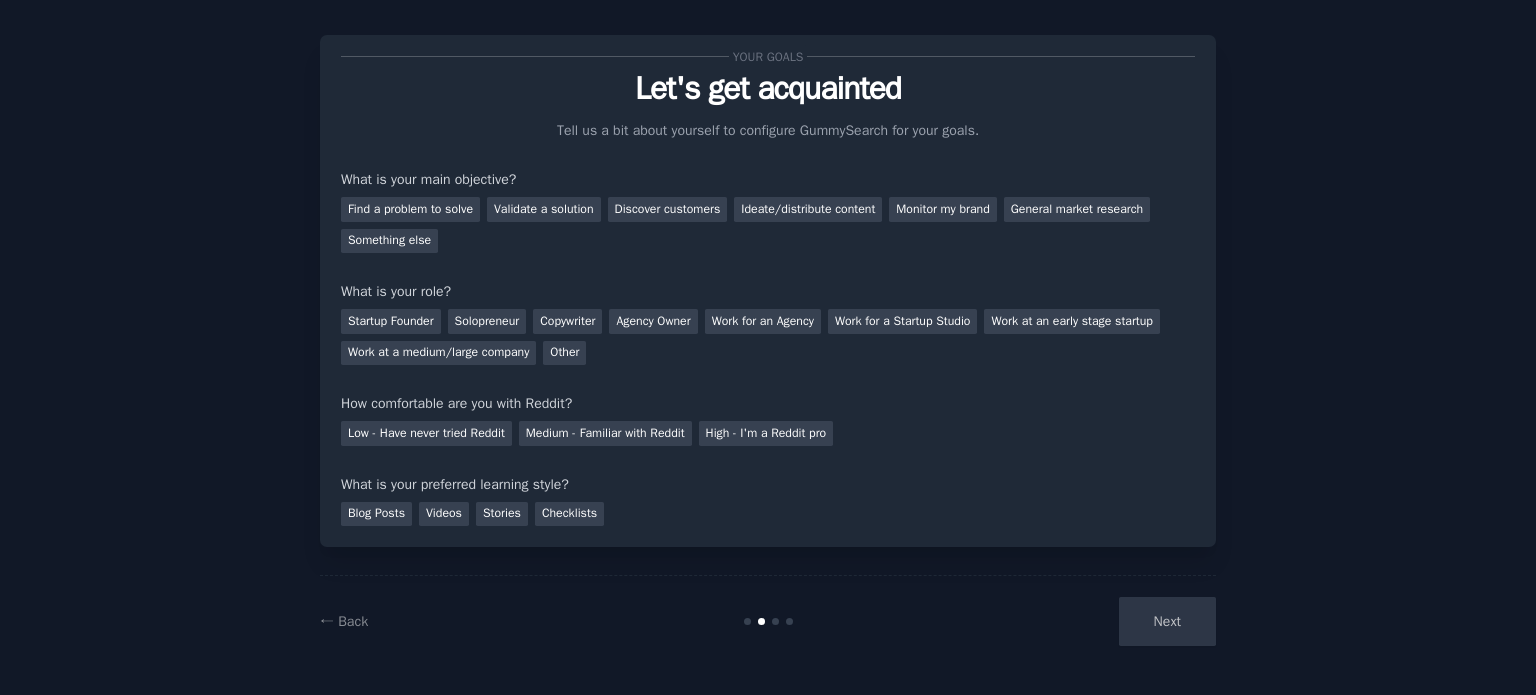 scroll, scrollTop: 20, scrollLeft: 0, axis: vertical 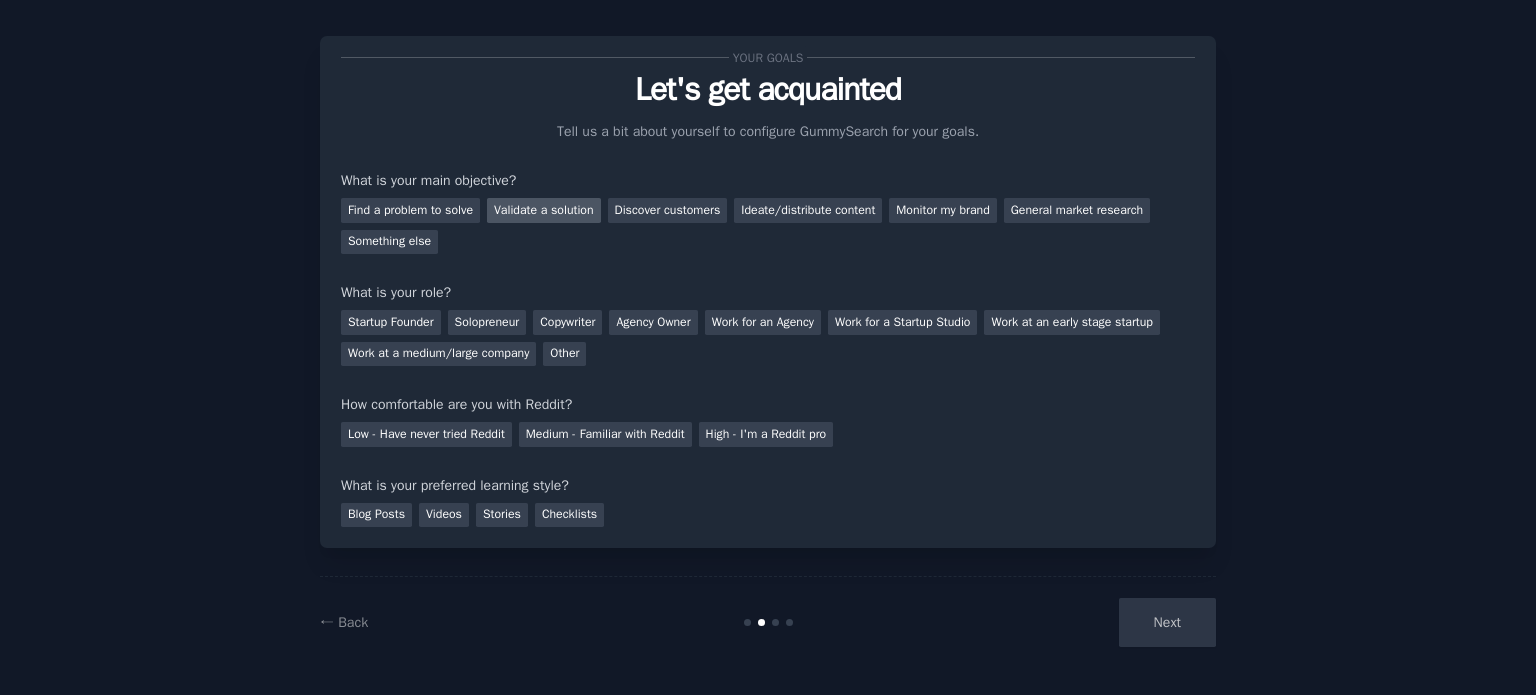 click on "Validate a solution" at bounding box center (544, 210) 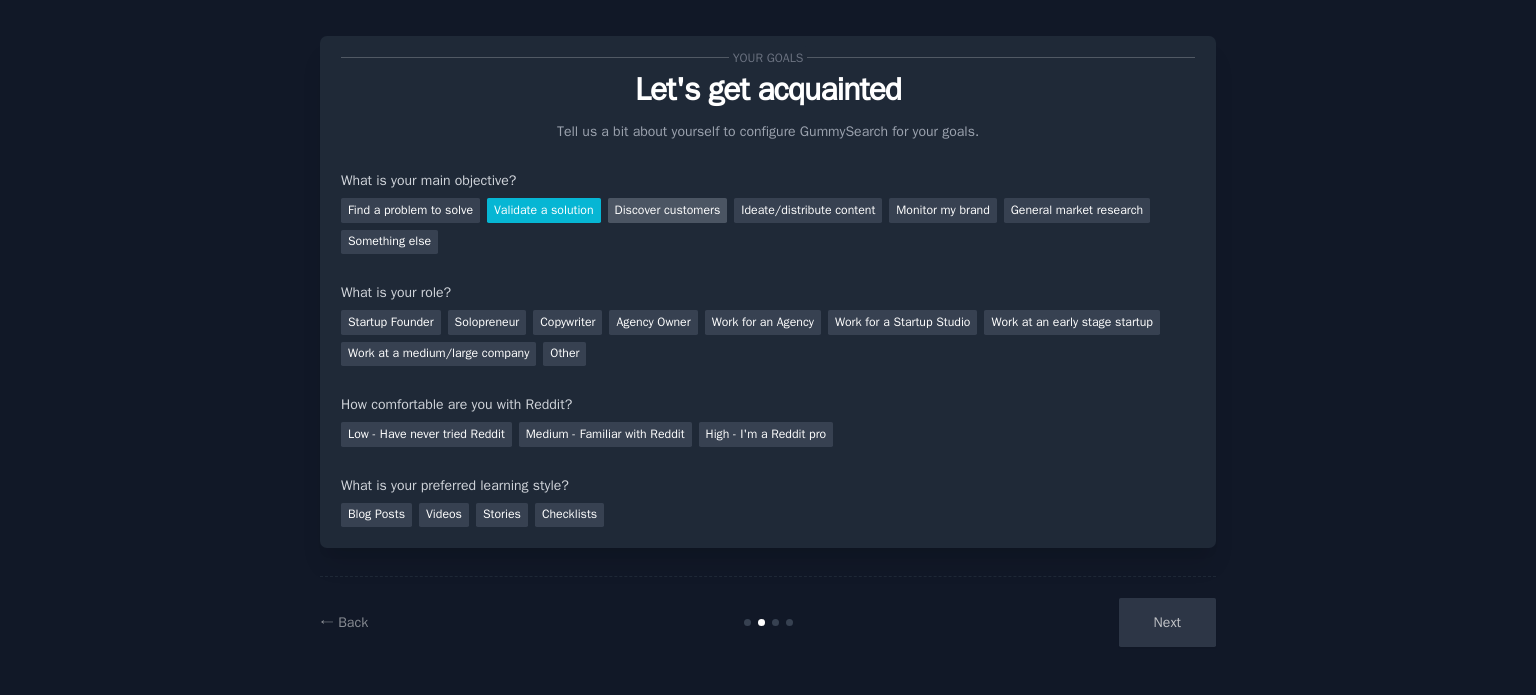 click on "Discover customers" at bounding box center [668, 210] 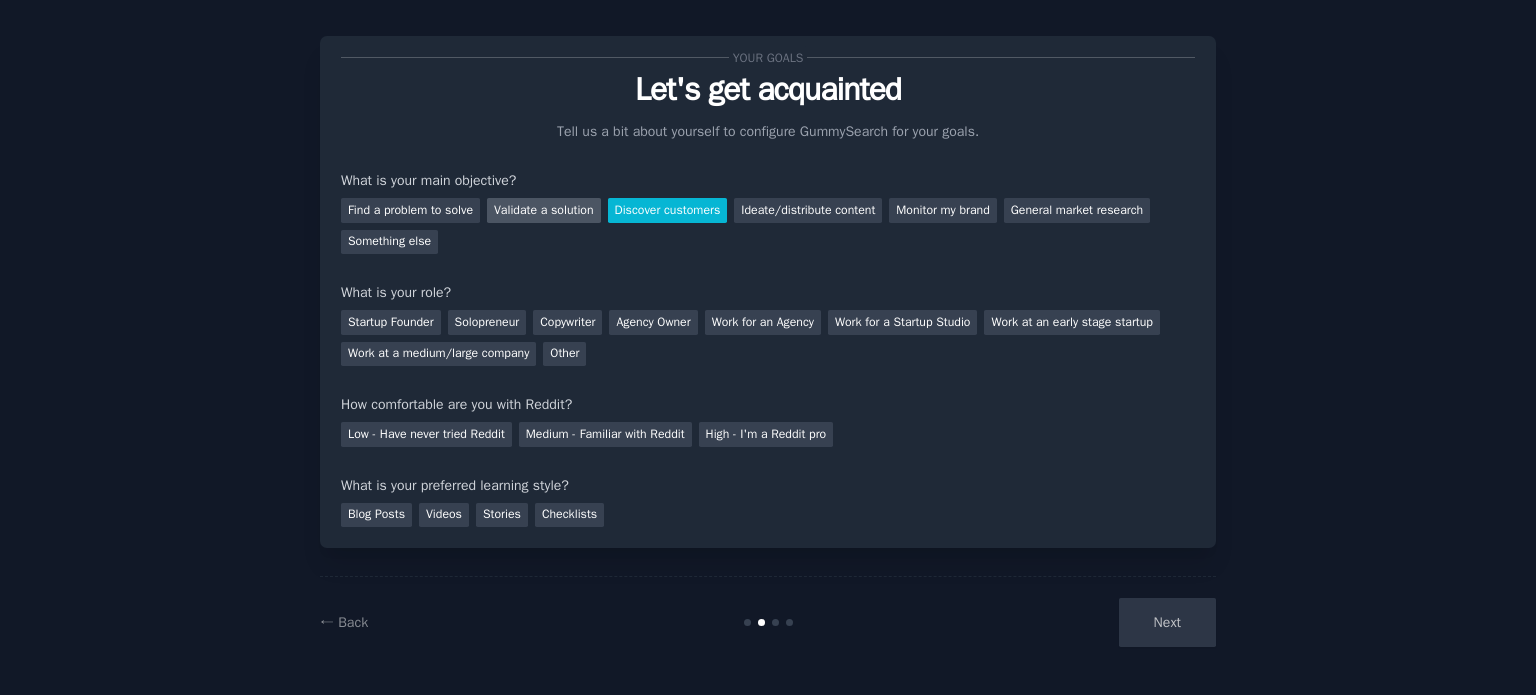 click on "Validate a solution" at bounding box center [544, 210] 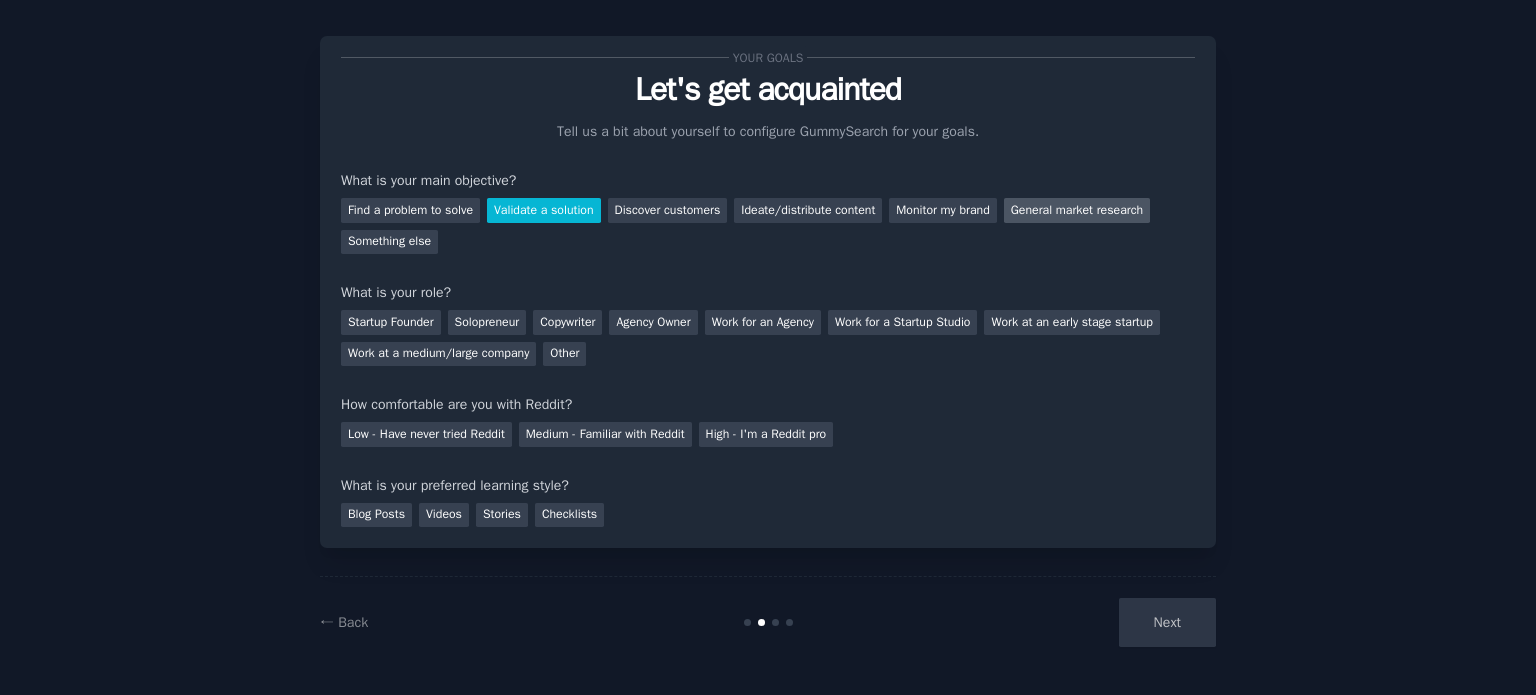 click on "General market research" at bounding box center [1077, 210] 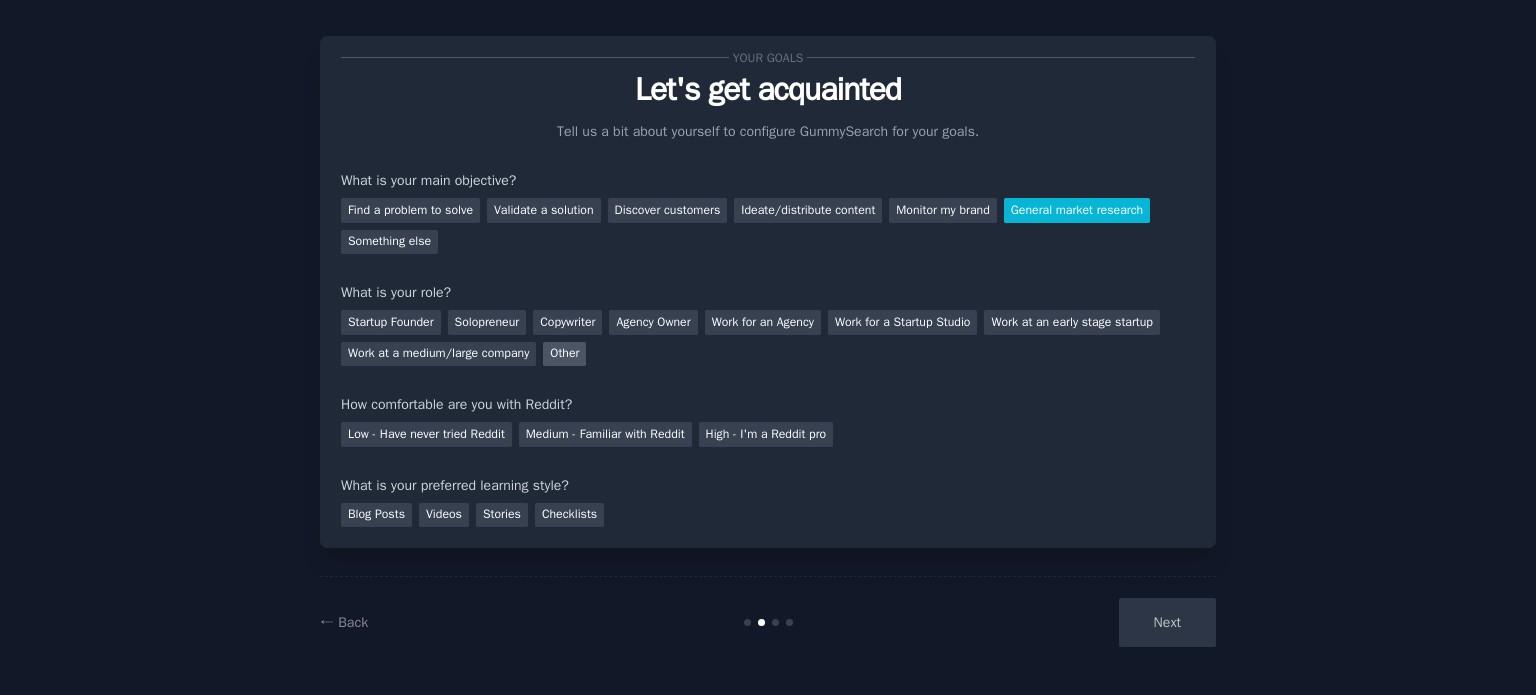 click on "Other" at bounding box center (564, 354) 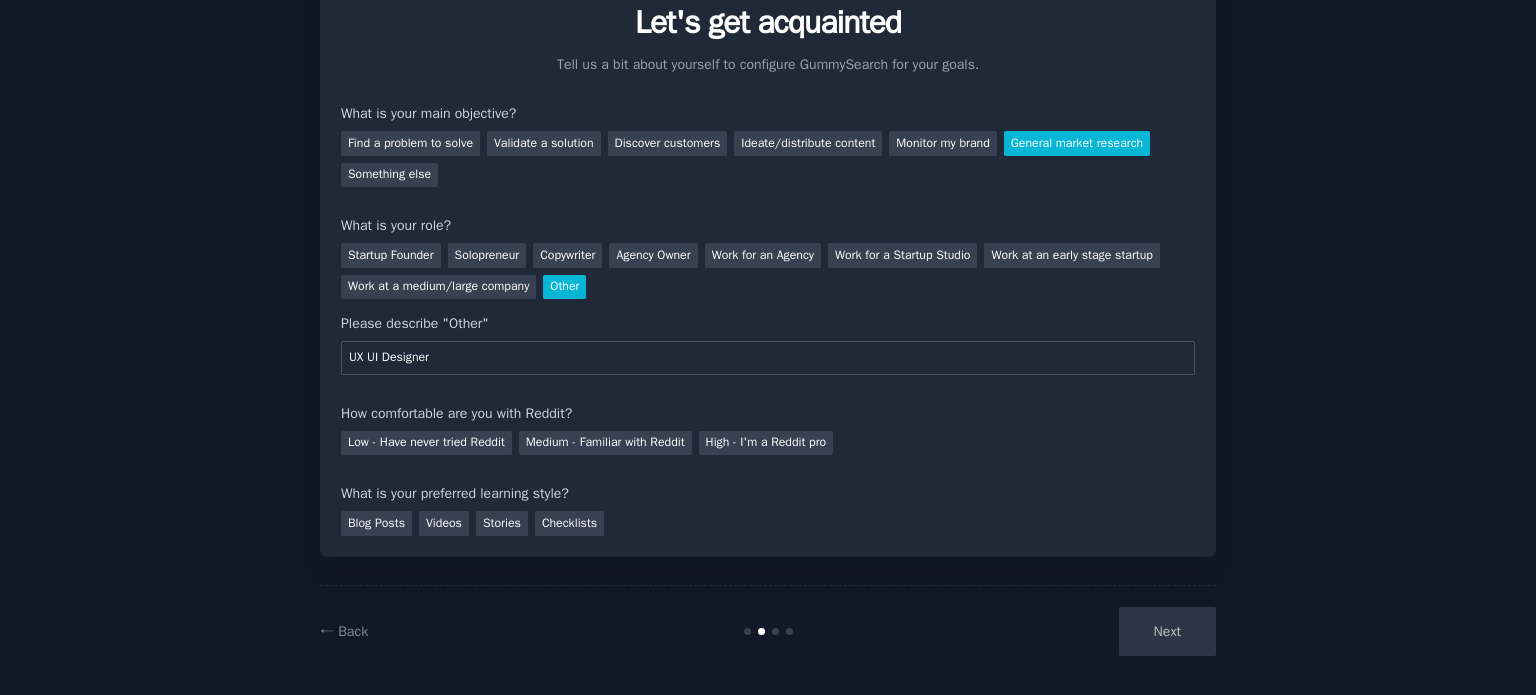 scroll, scrollTop: 95, scrollLeft: 0, axis: vertical 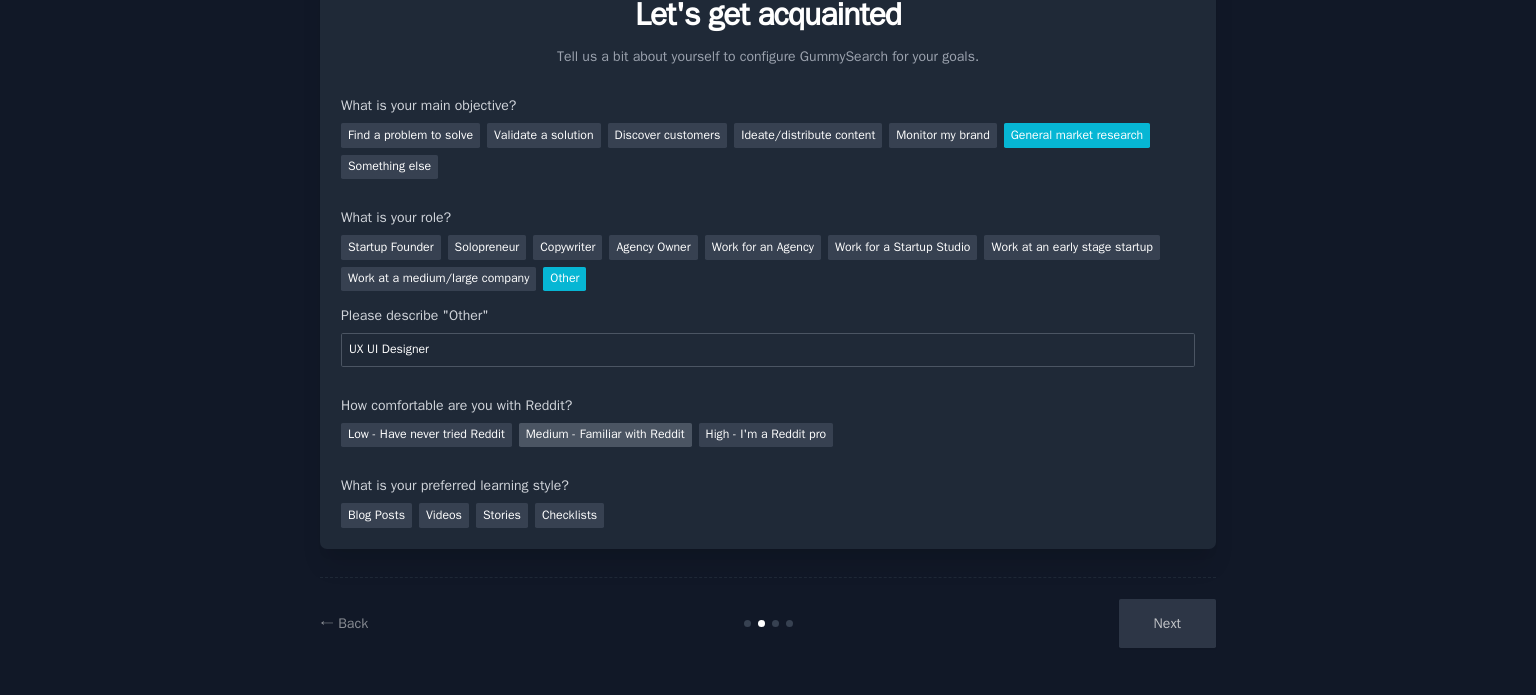 type on "UX UI Designer" 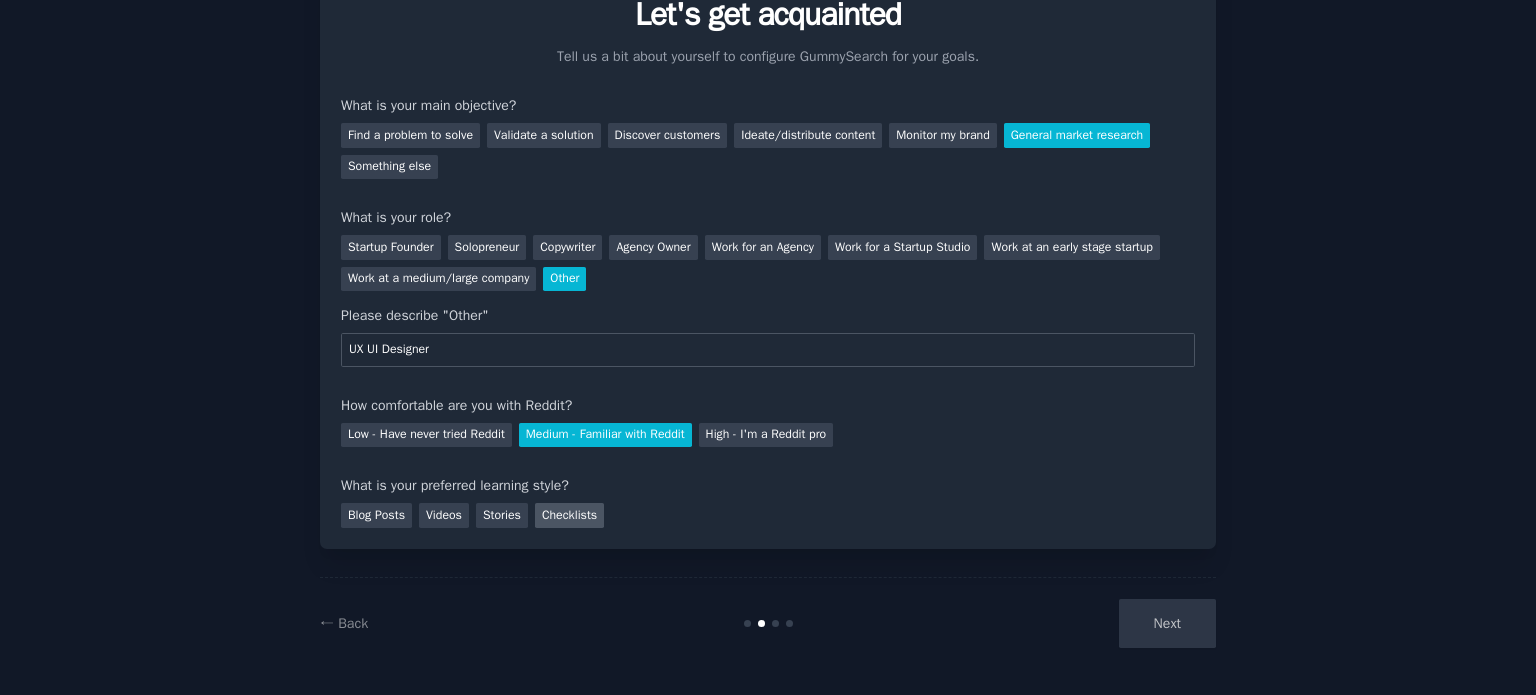click on "Checklists" at bounding box center (569, 515) 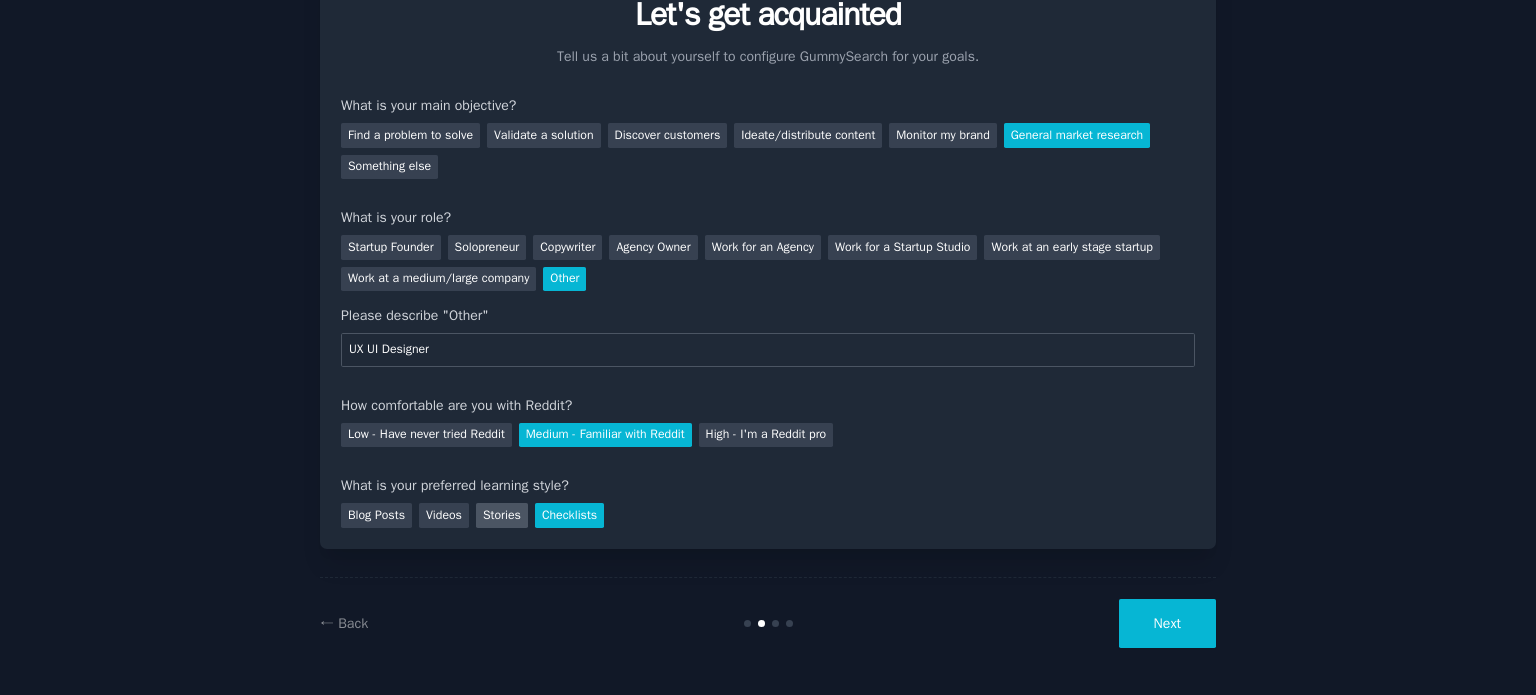 click on "Stories" at bounding box center [502, 515] 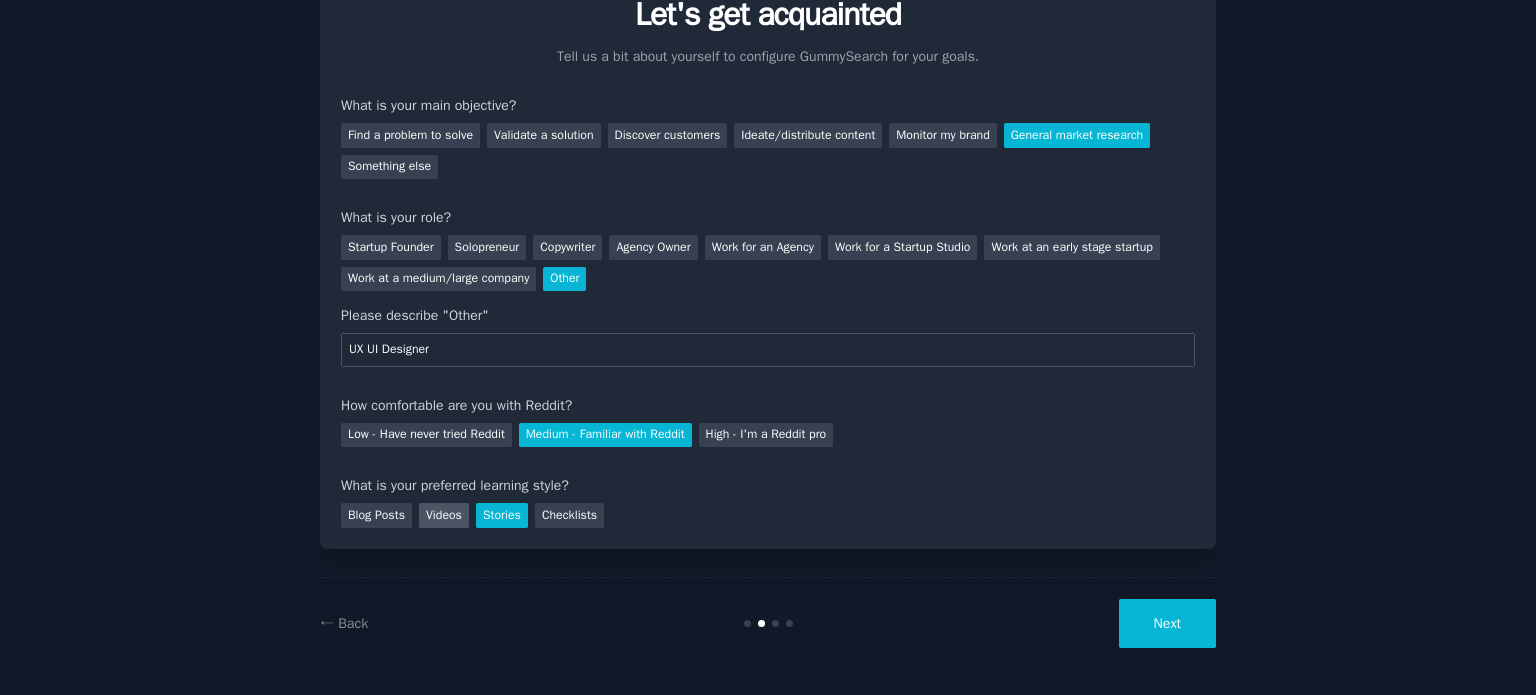 click on "Videos" at bounding box center (444, 515) 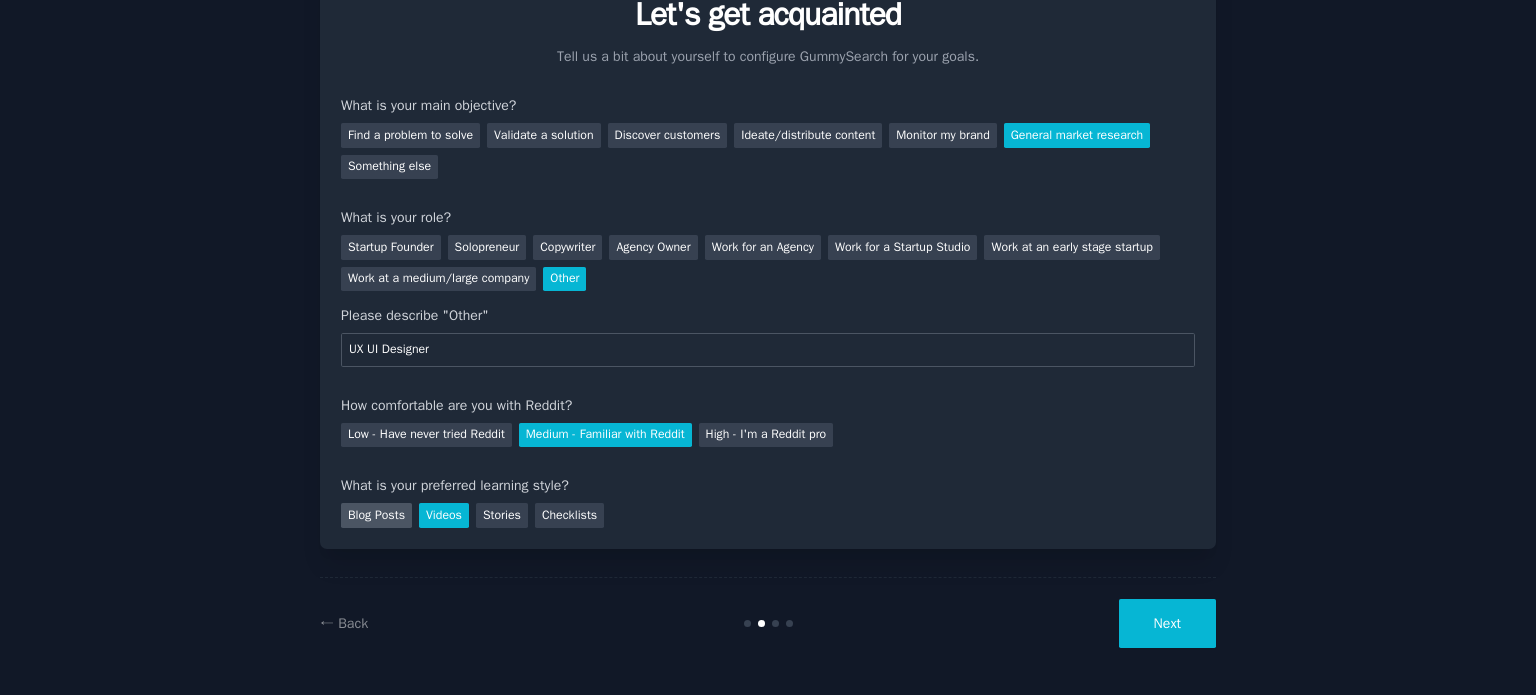click on "Blog Posts" at bounding box center (376, 515) 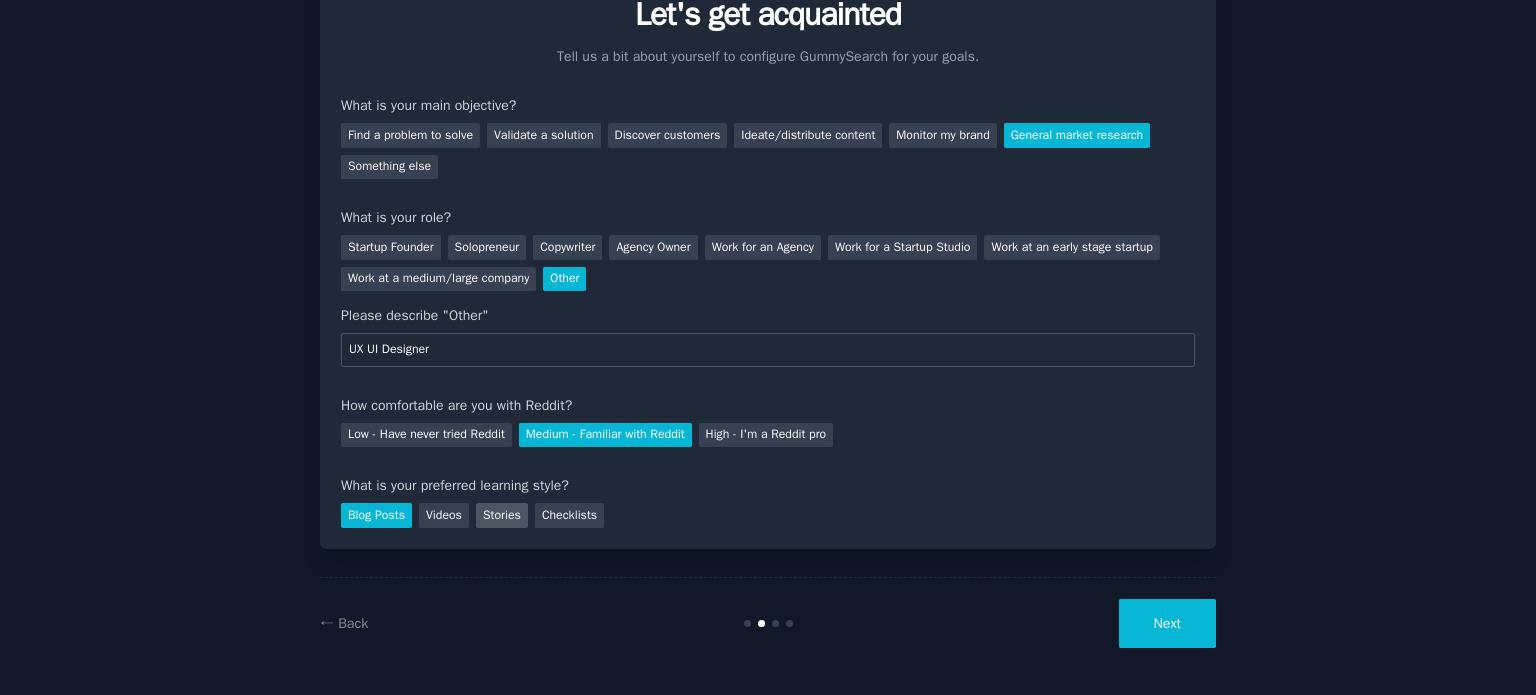 click on "Stories" at bounding box center (502, 515) 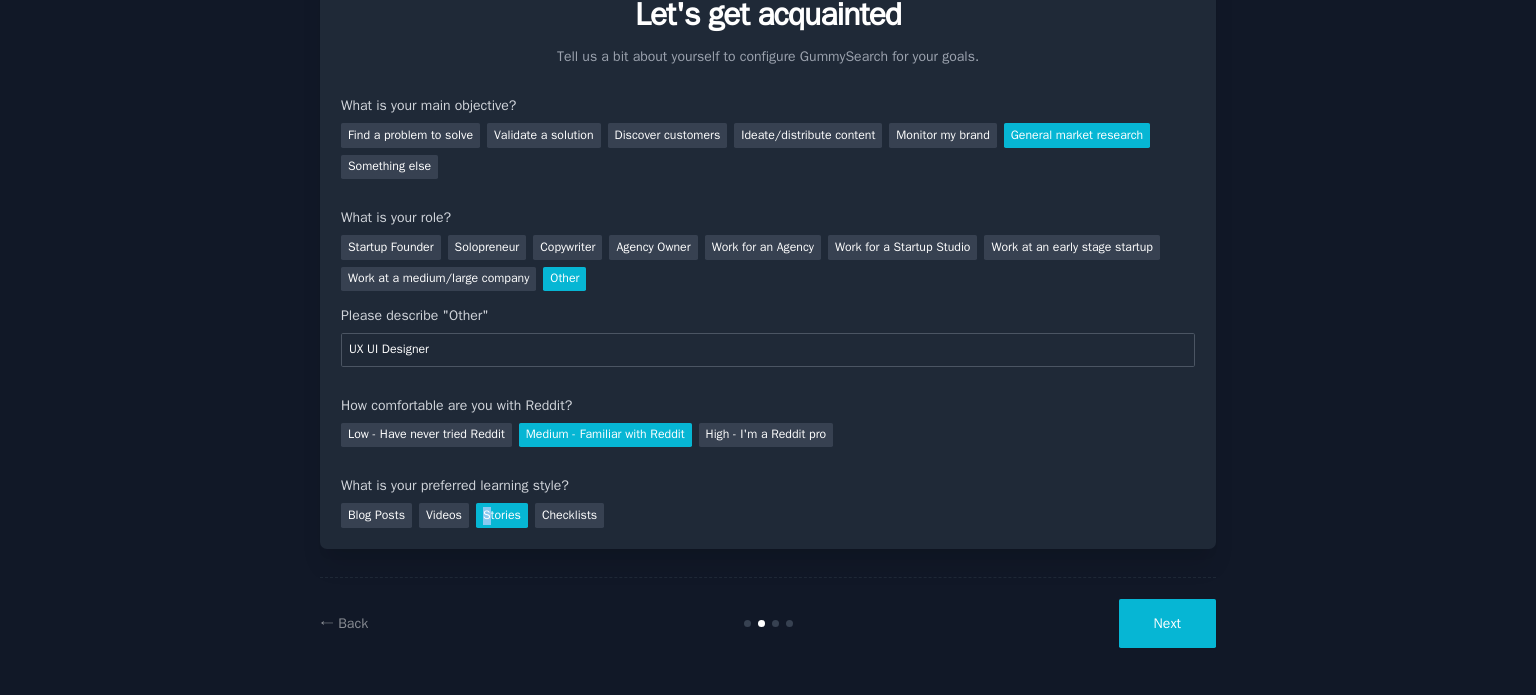 click on "Next" at bounding box center [1167, 623] 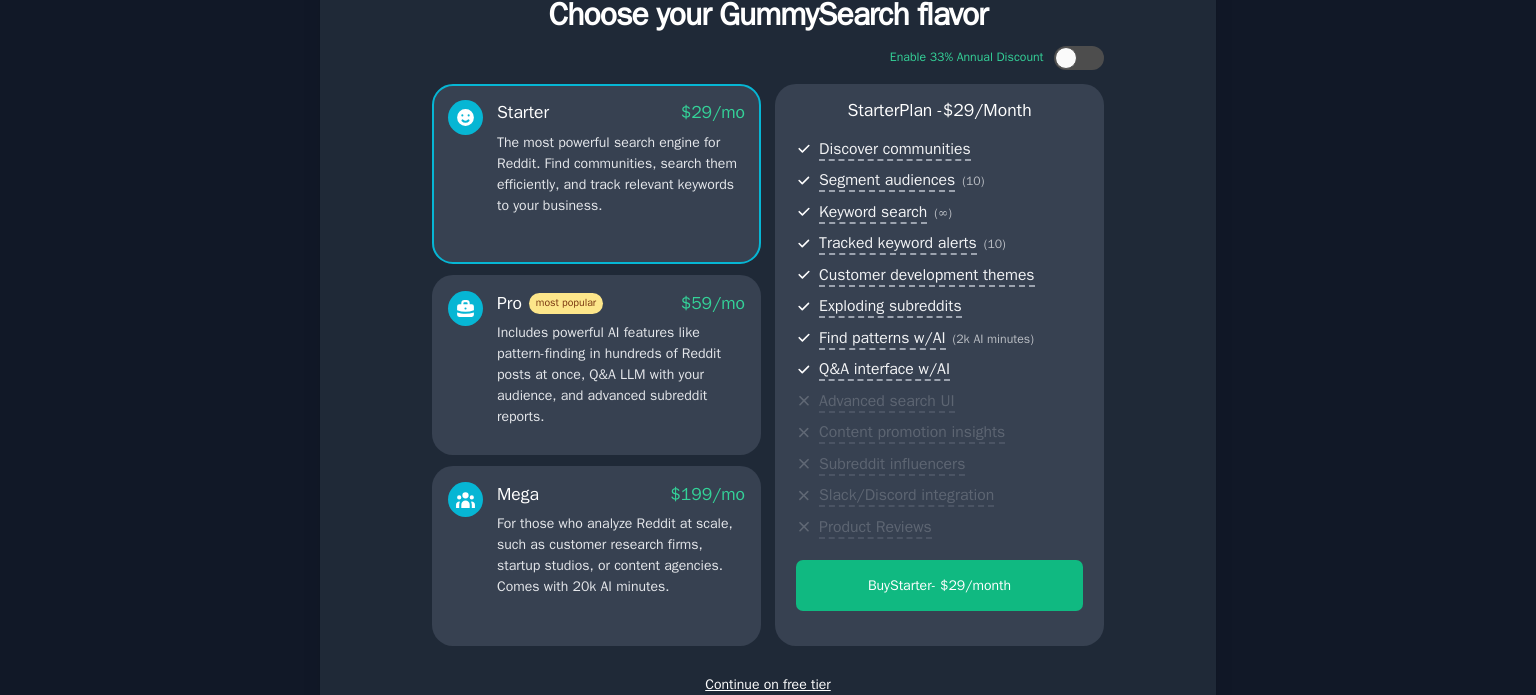 click on "Continue on free tier" at bounding box center [768, 684] 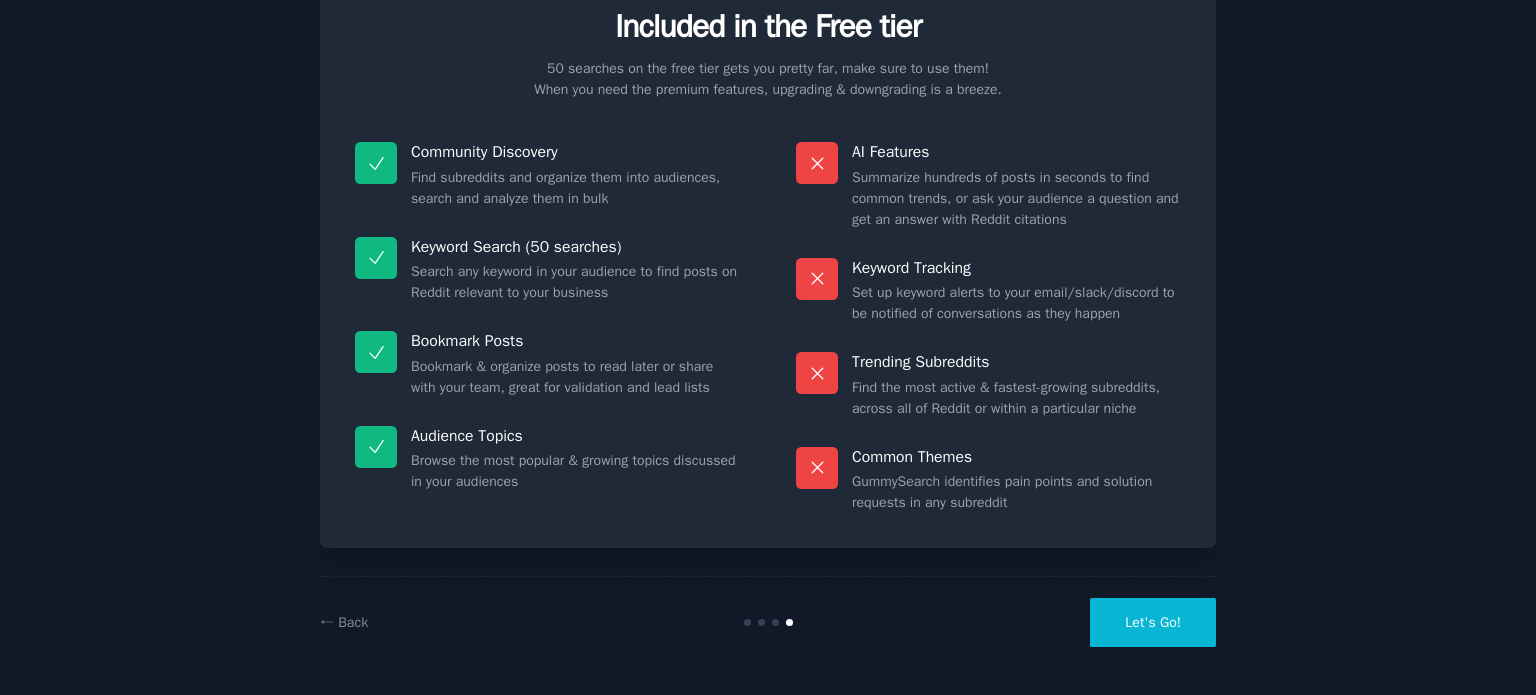 click on "Let's Go!" at bounding box center (1153, 622) 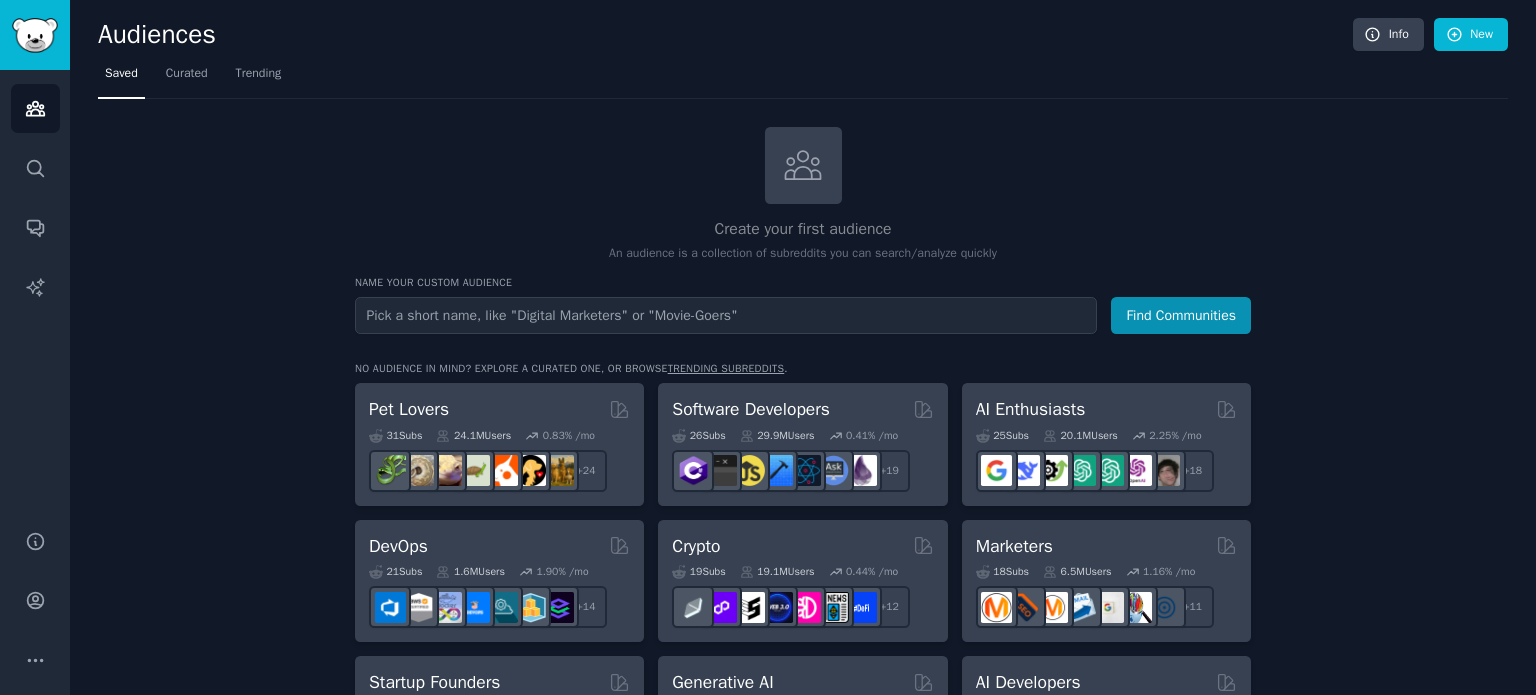 click at bounding box center [726, 315] 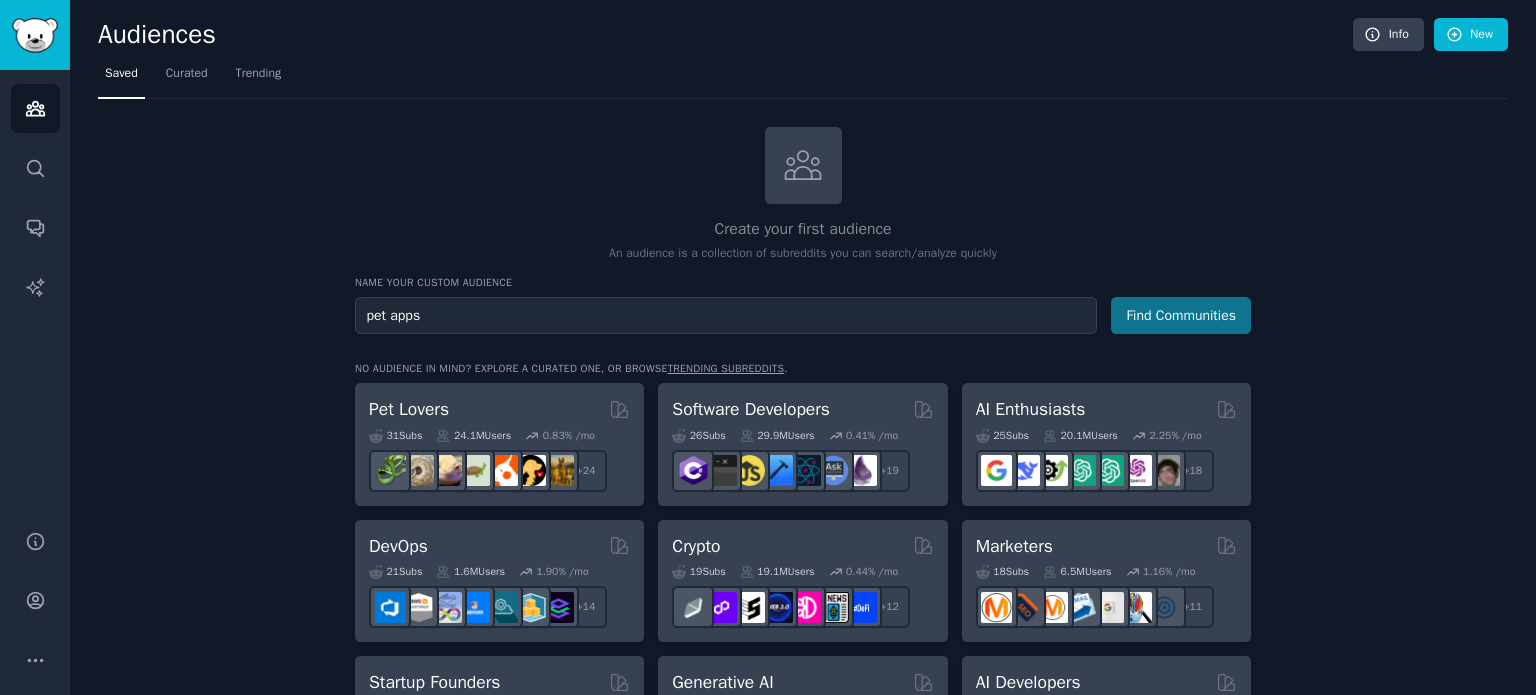 type on "pet apps" 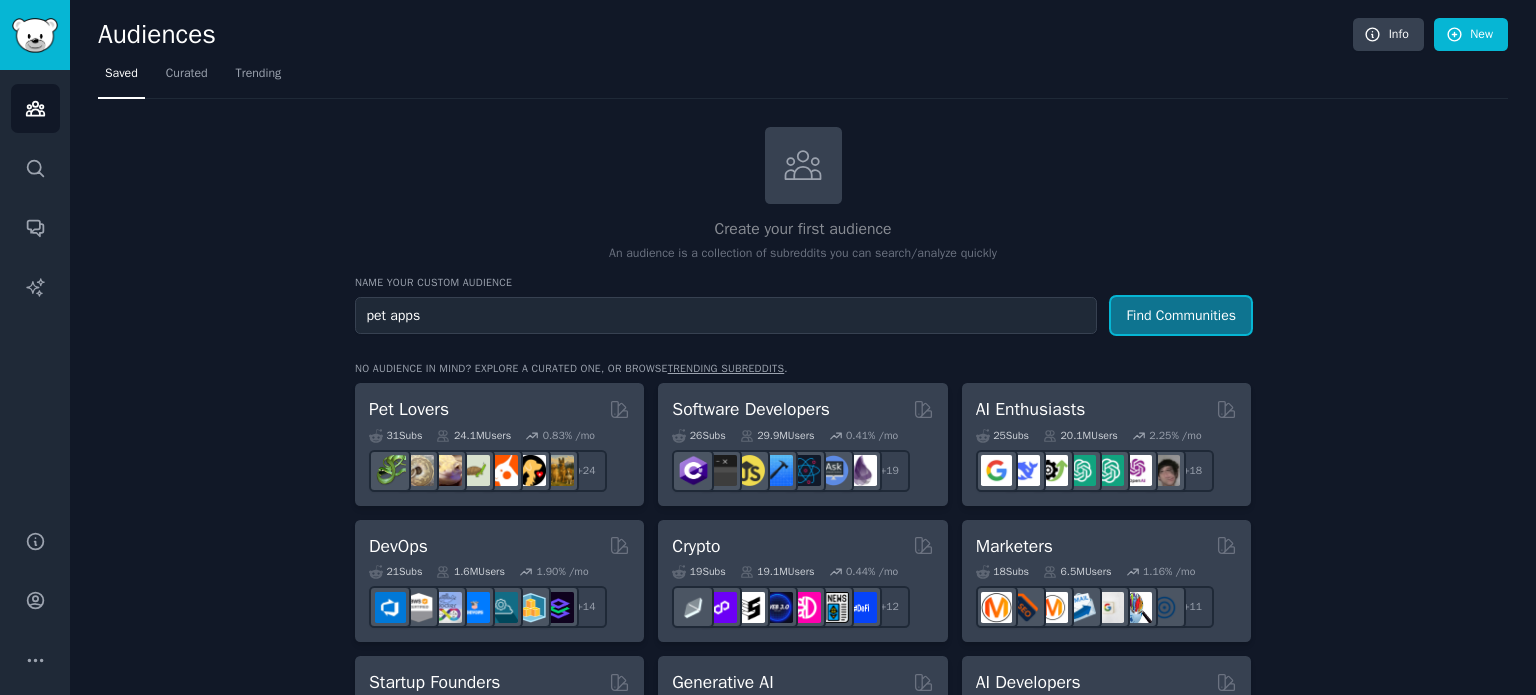 click on "Find Communities" at bounding box center [1181, 315] 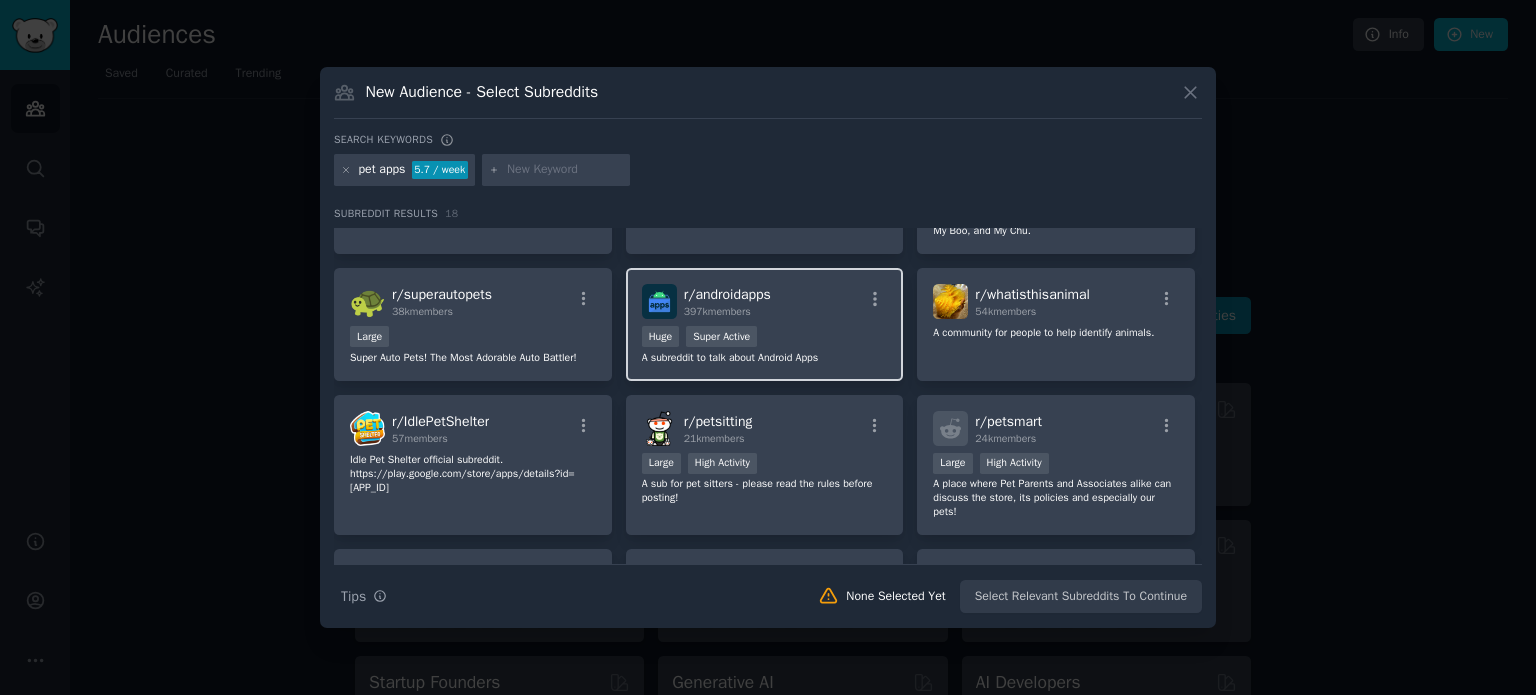 scroll, scrollTop: 0, scrollLeft: 0, axis: both 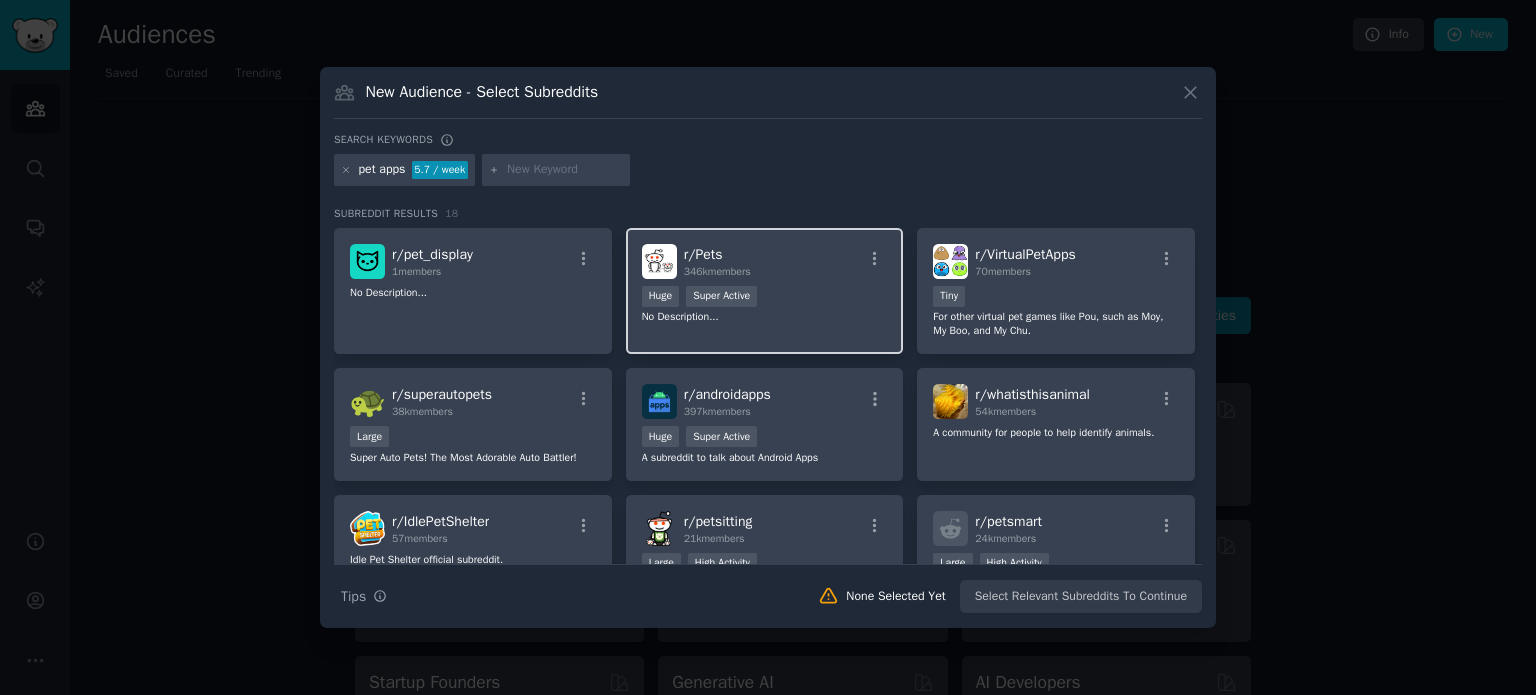 click on "r/ Pets 346k  members" at bounding box center (765, 261) 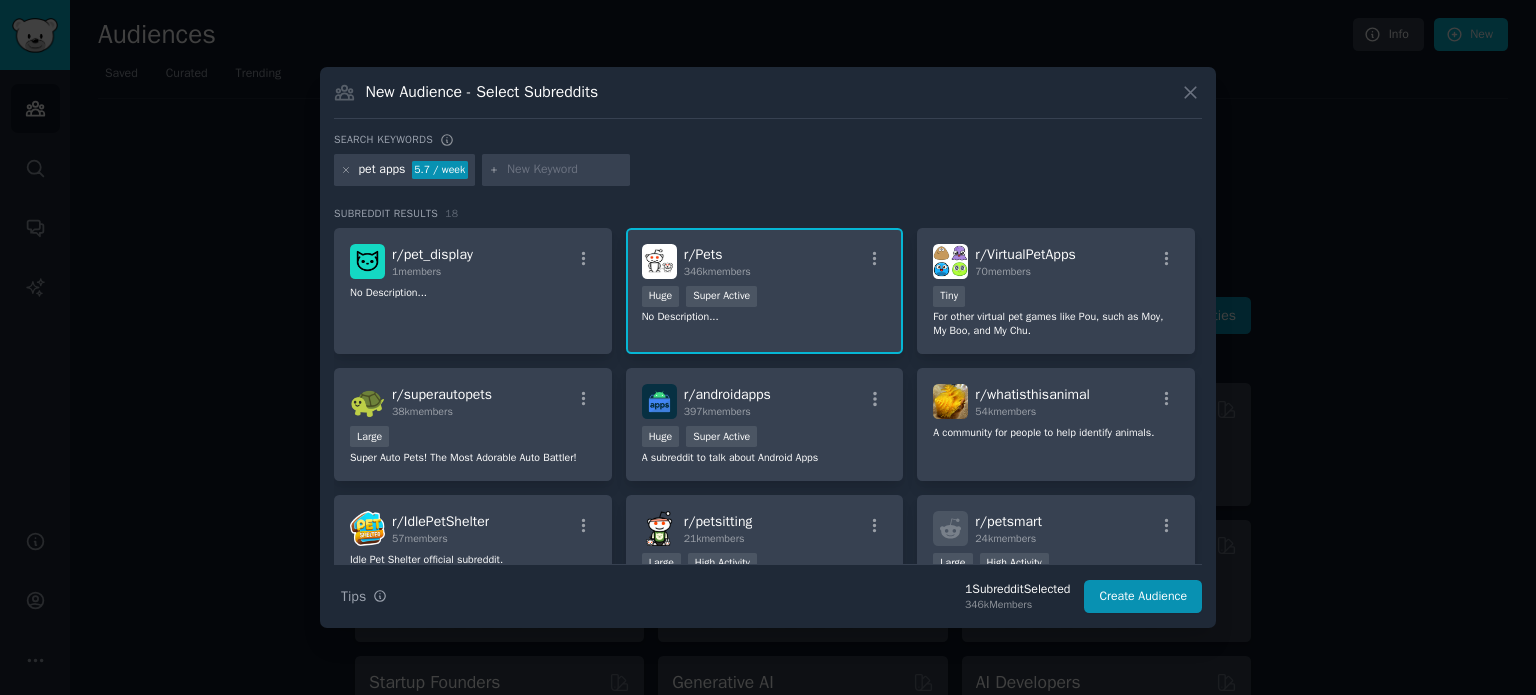 click at bounding box center (565, 170) 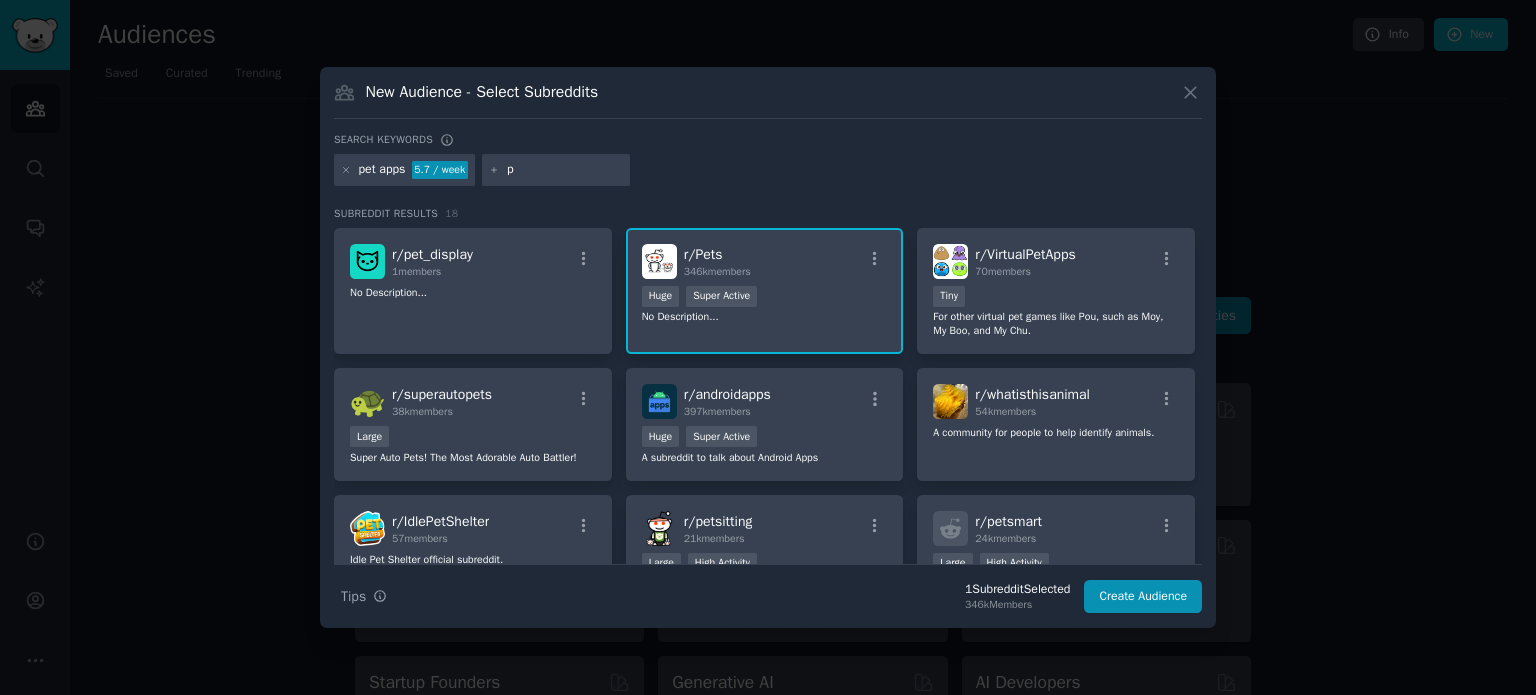 click on "p" at bounding box center (565, 170) 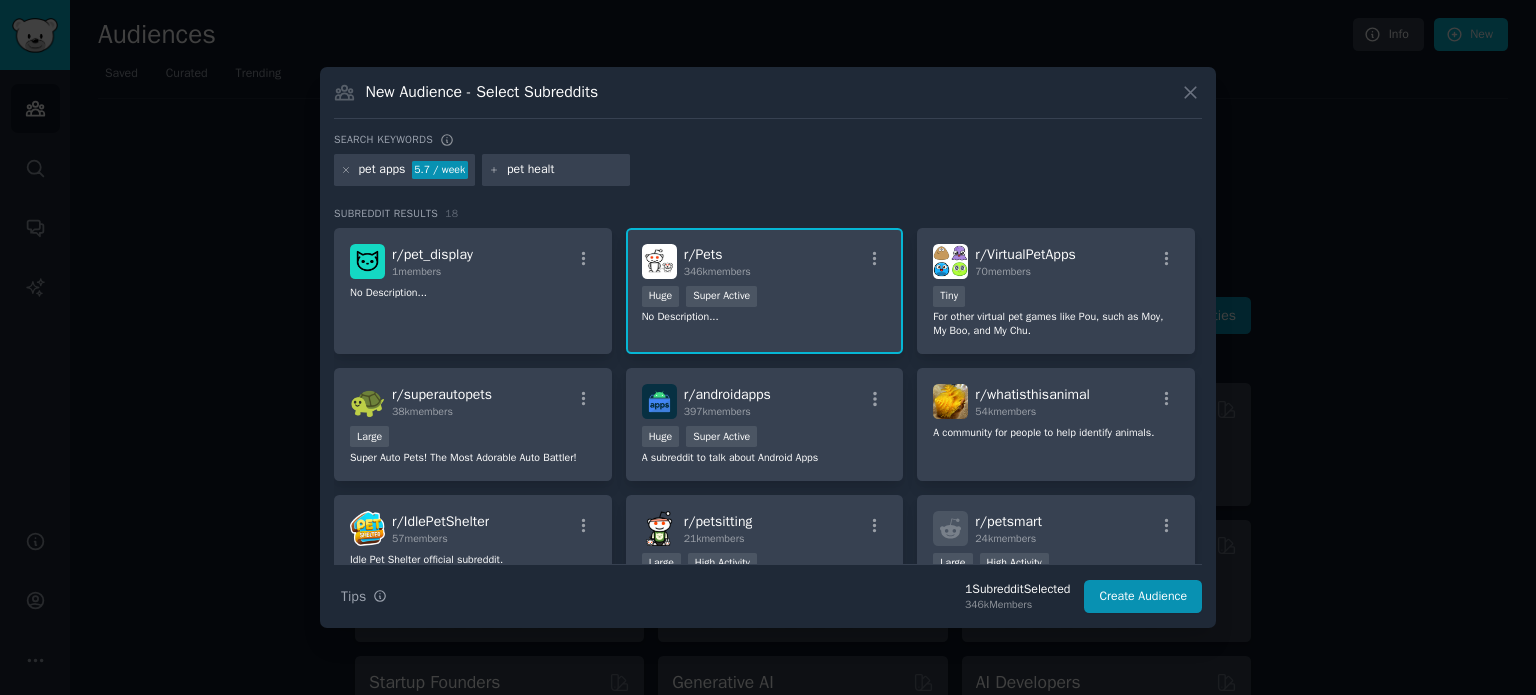 type on "pet health" 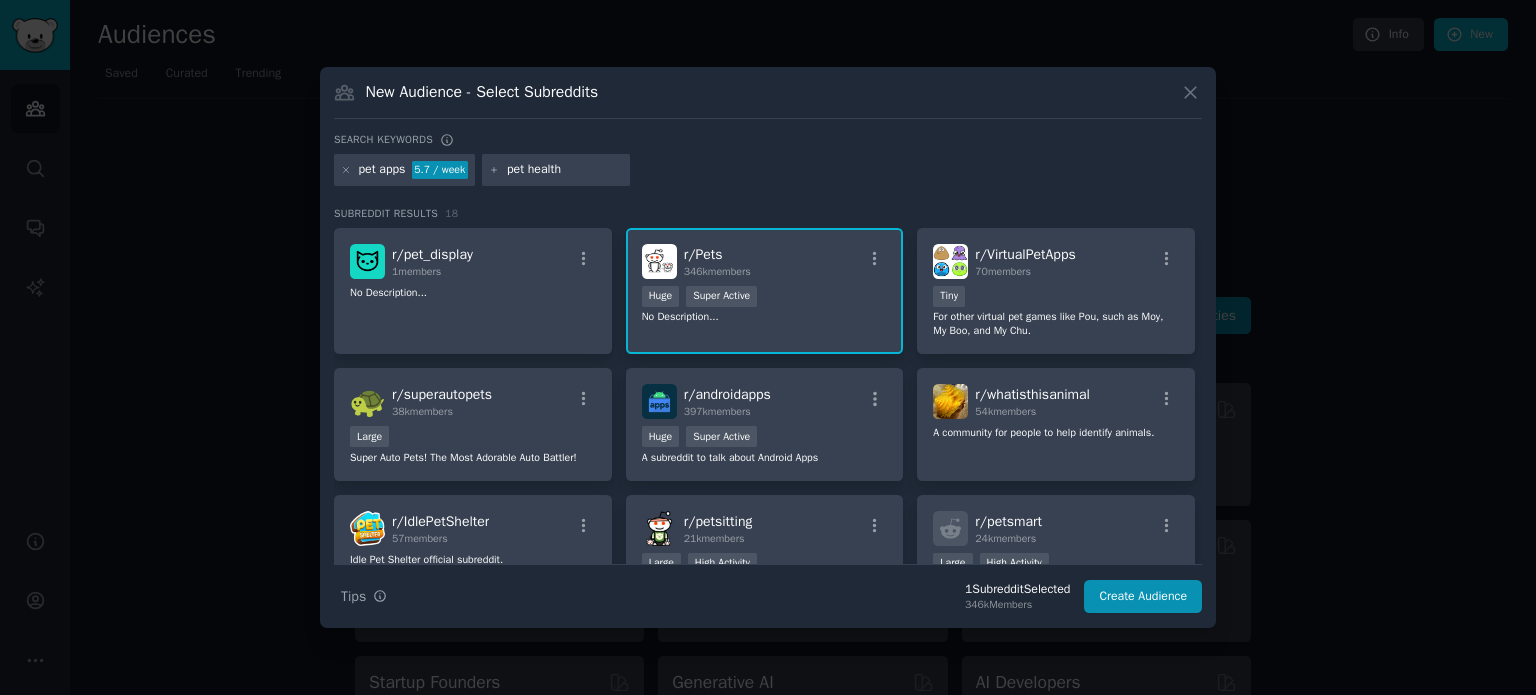 type 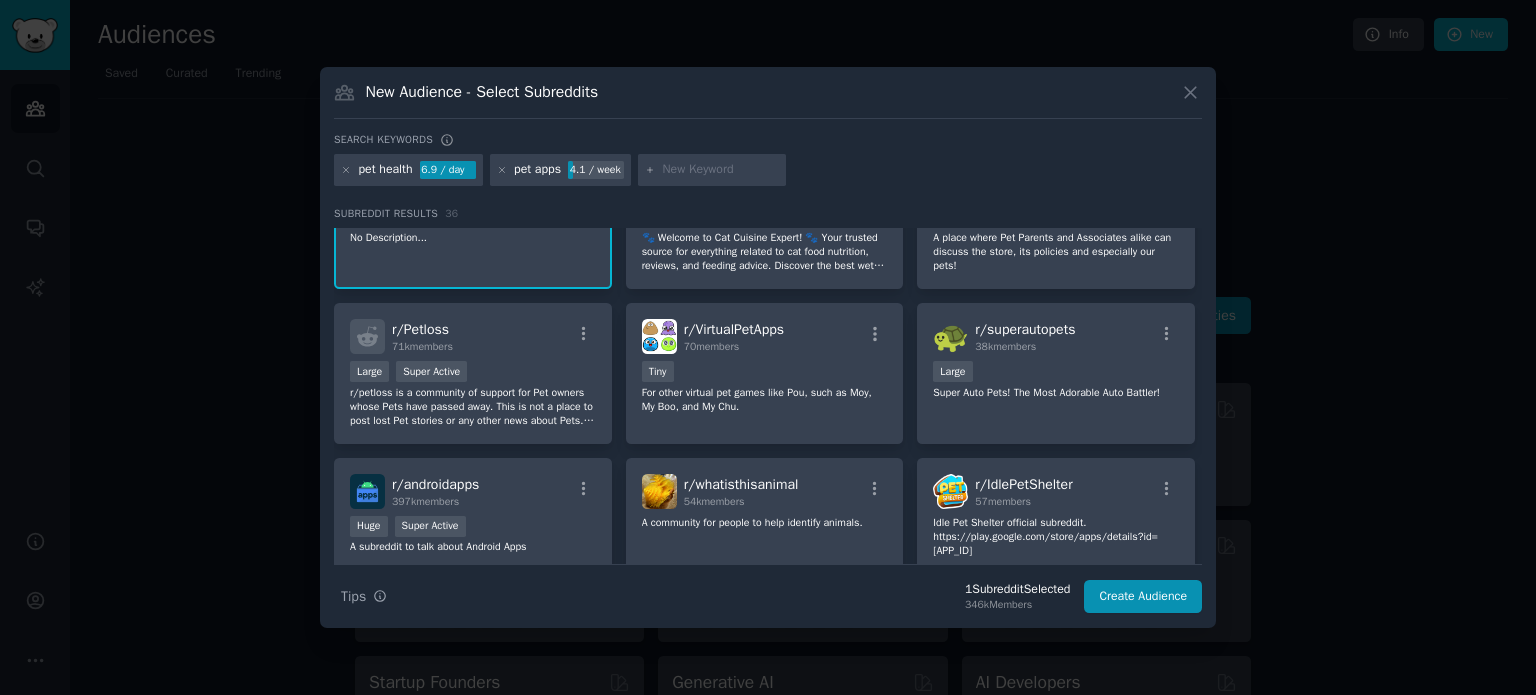 scroll, scrollTop: 0, scrollLeft: 0, axis: both 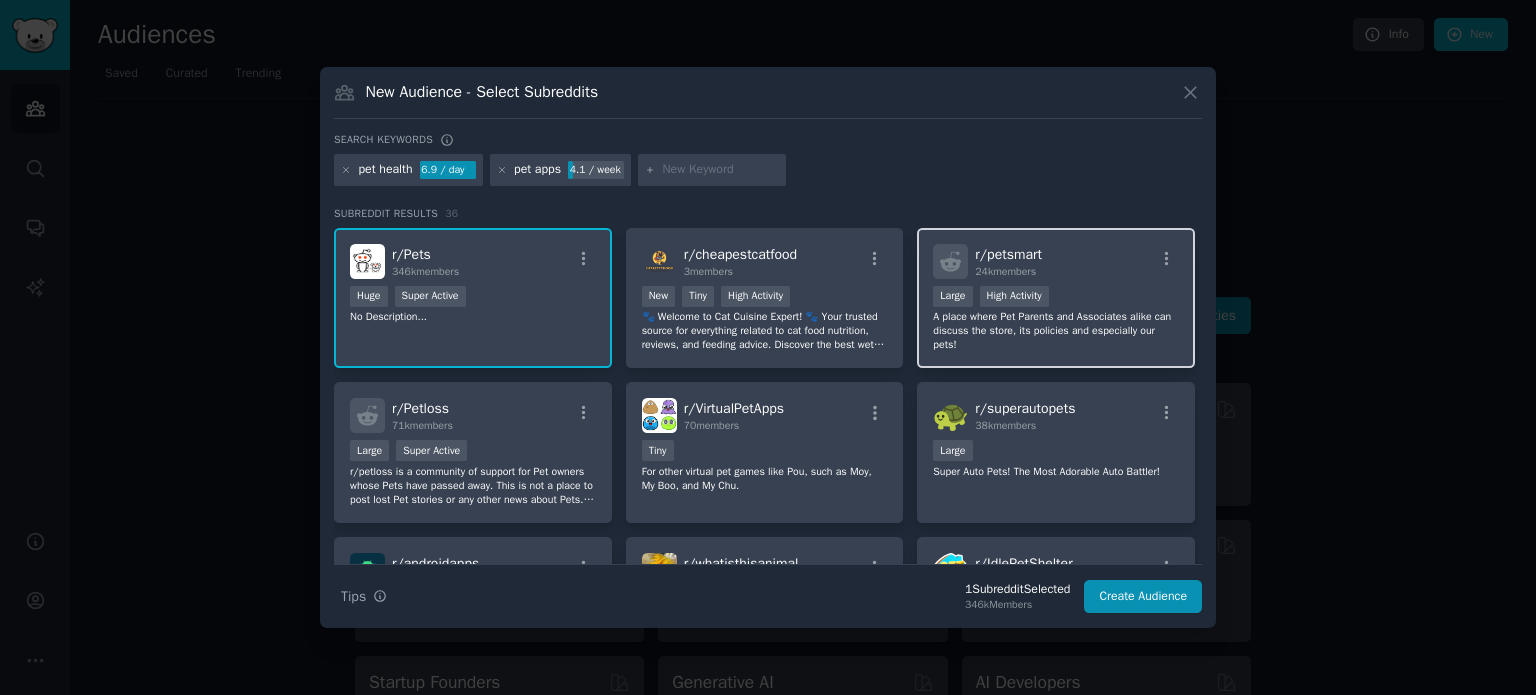 click on ">= 80th percentile for submissions / day Large High Activity" at bounding box center [1056, 298] 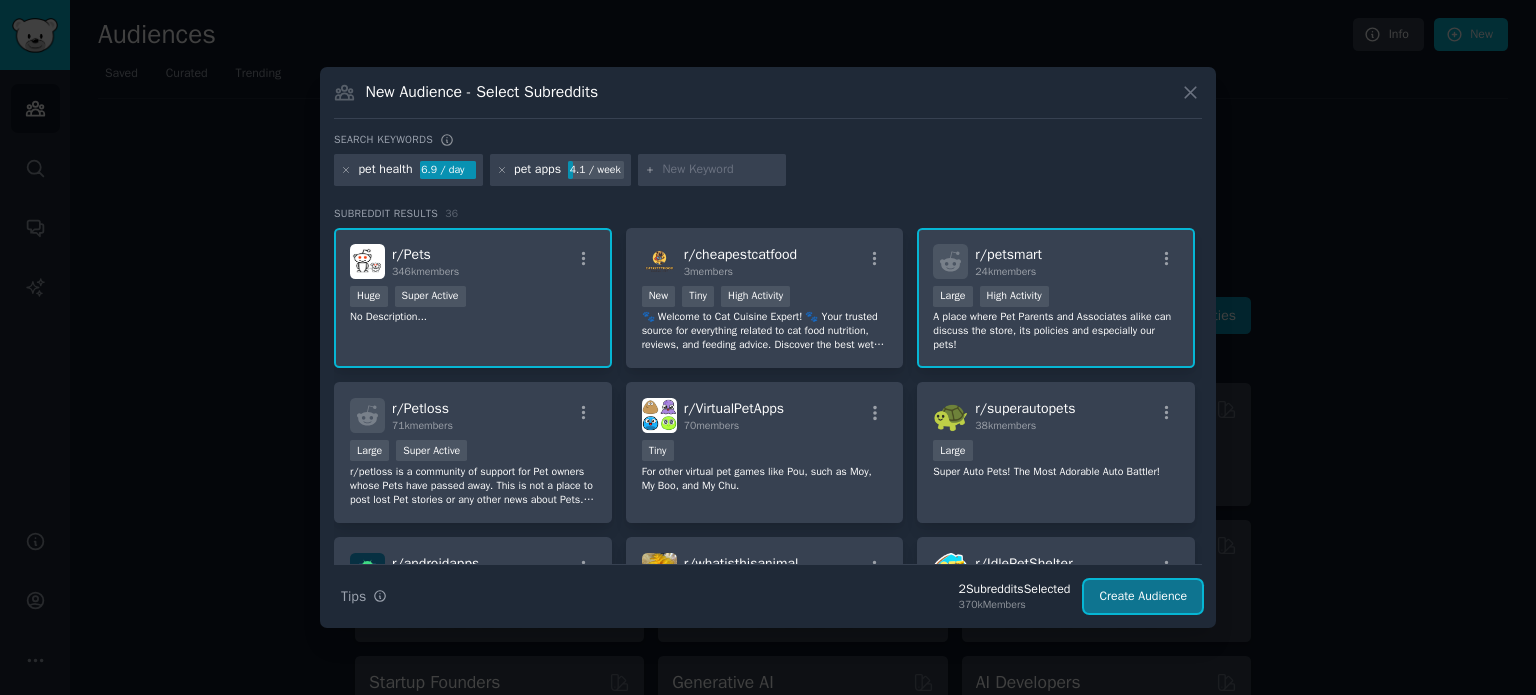 click on "Create Audience" at bounding box center (1143, 597) 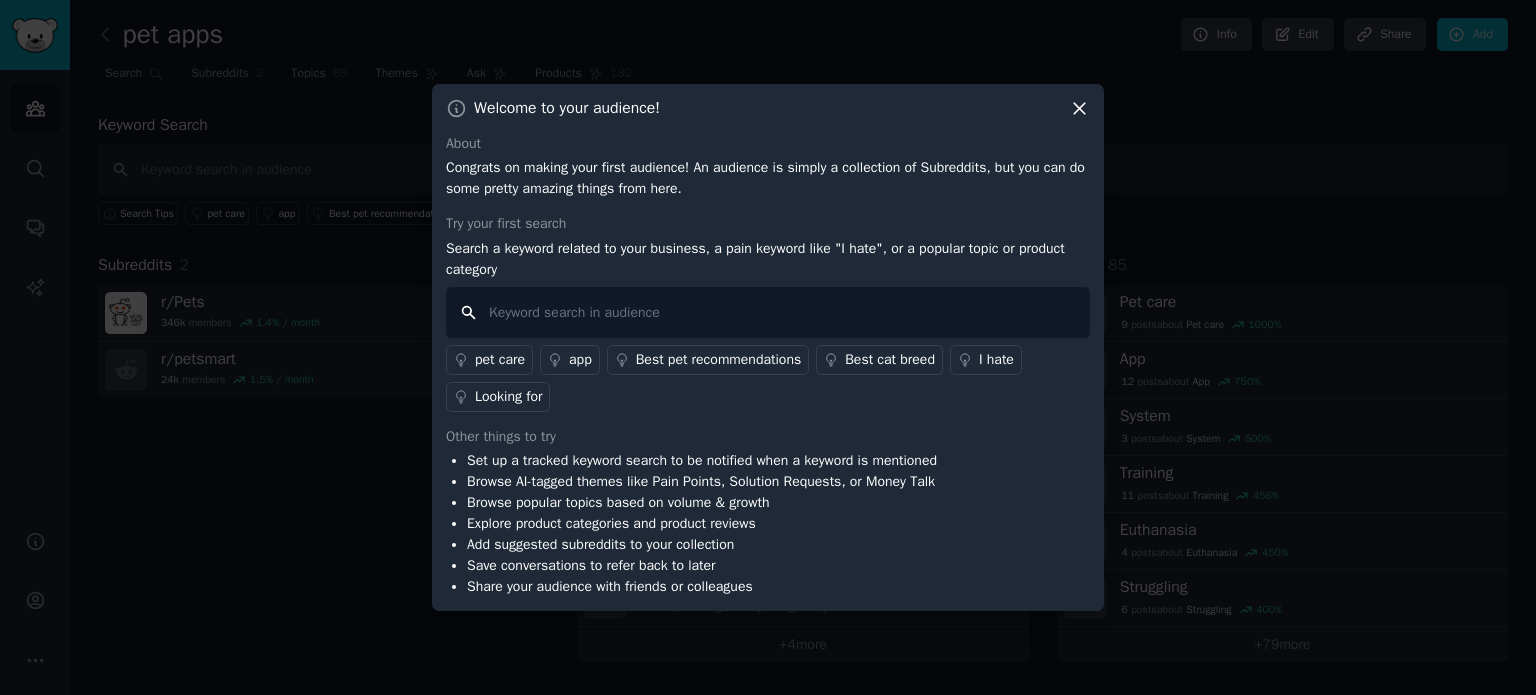 click at bounding box center (768, 312) 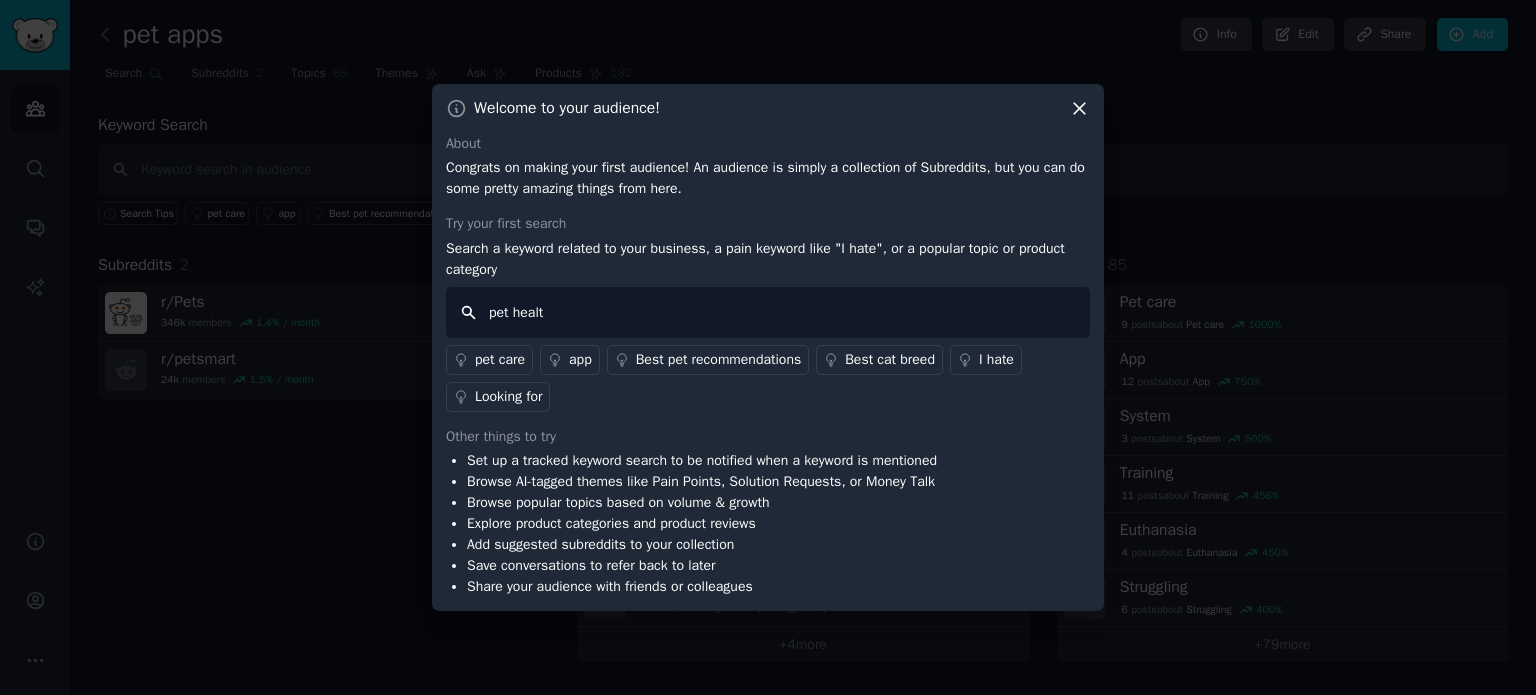 type on "pet health" 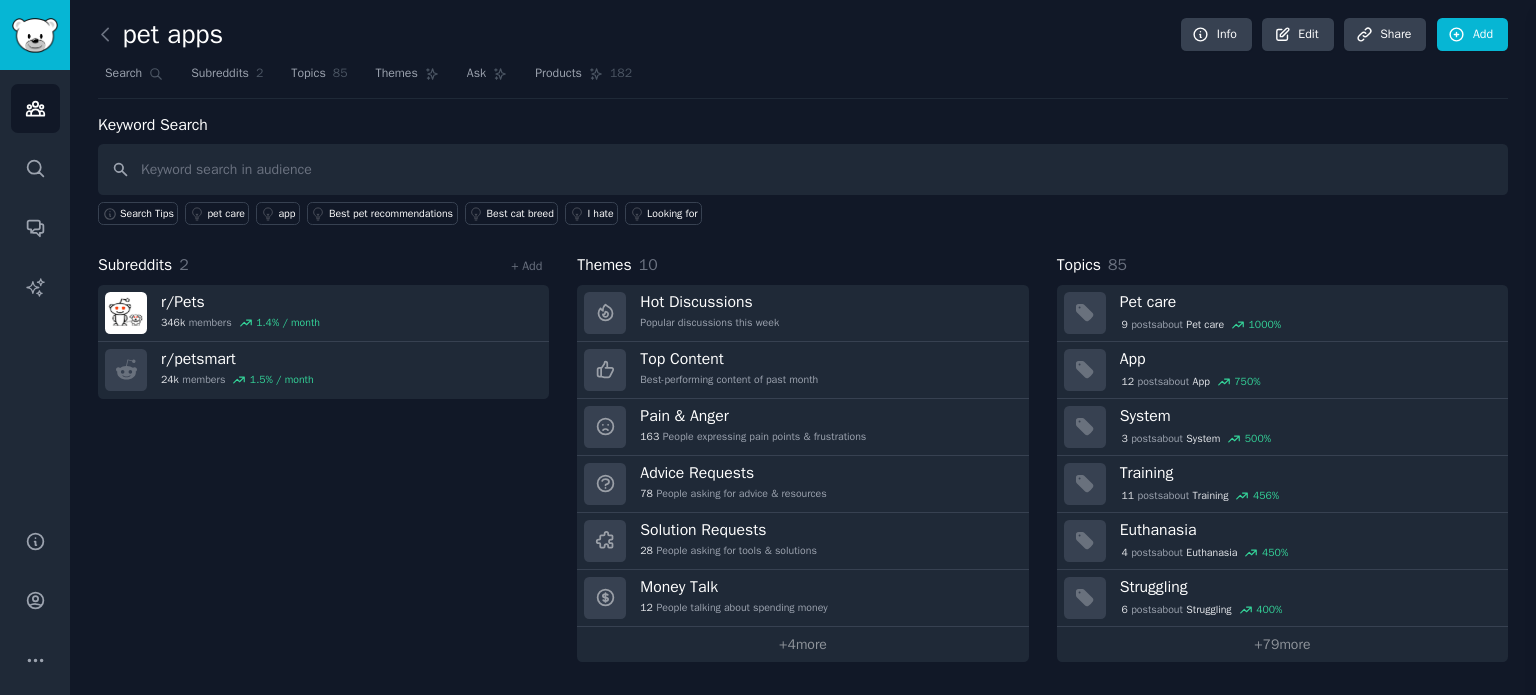 type 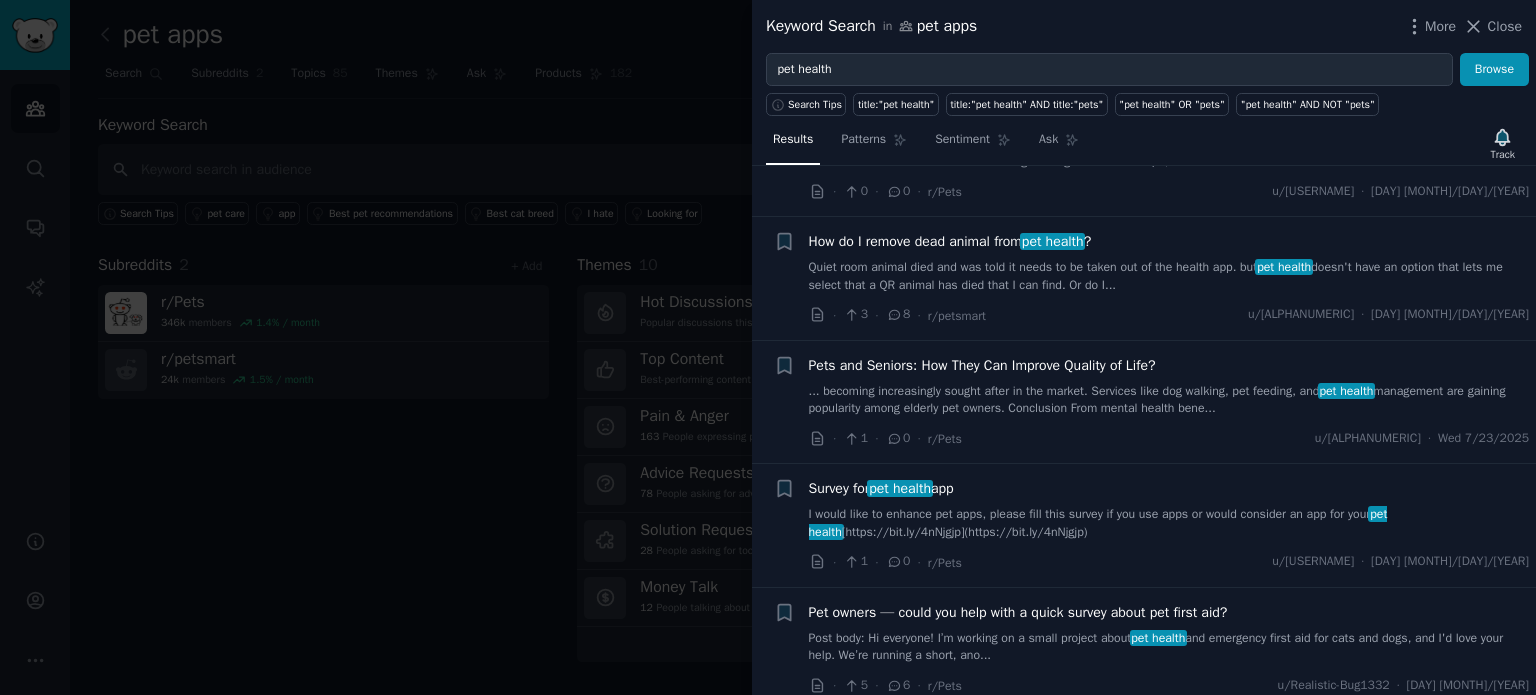 scroll, scrollTop: 352, scrollLeft: 0, axis: vertical 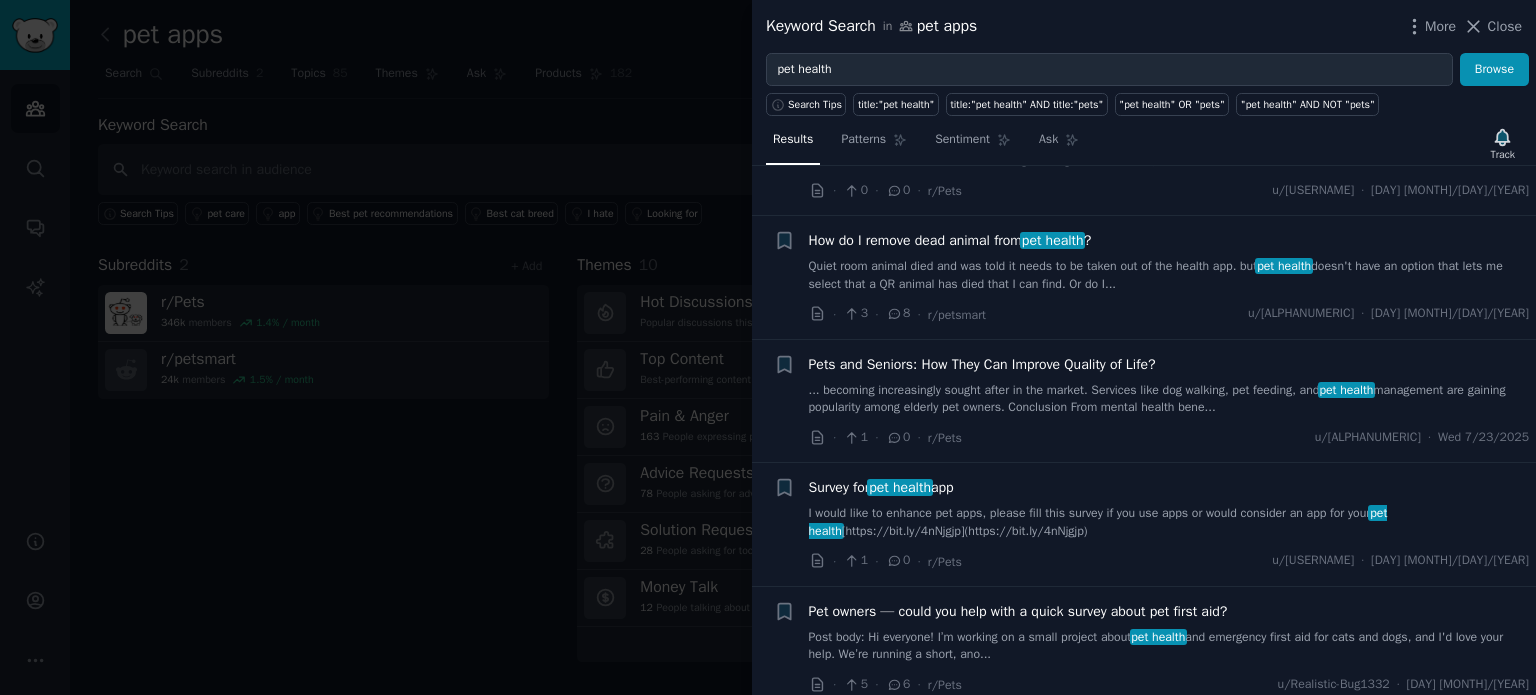 click on "I would like to enhance pet apps, please fill this survey if you use apps or would consider an app for your pet health
[URL]" at bounding box center [1169, 522] 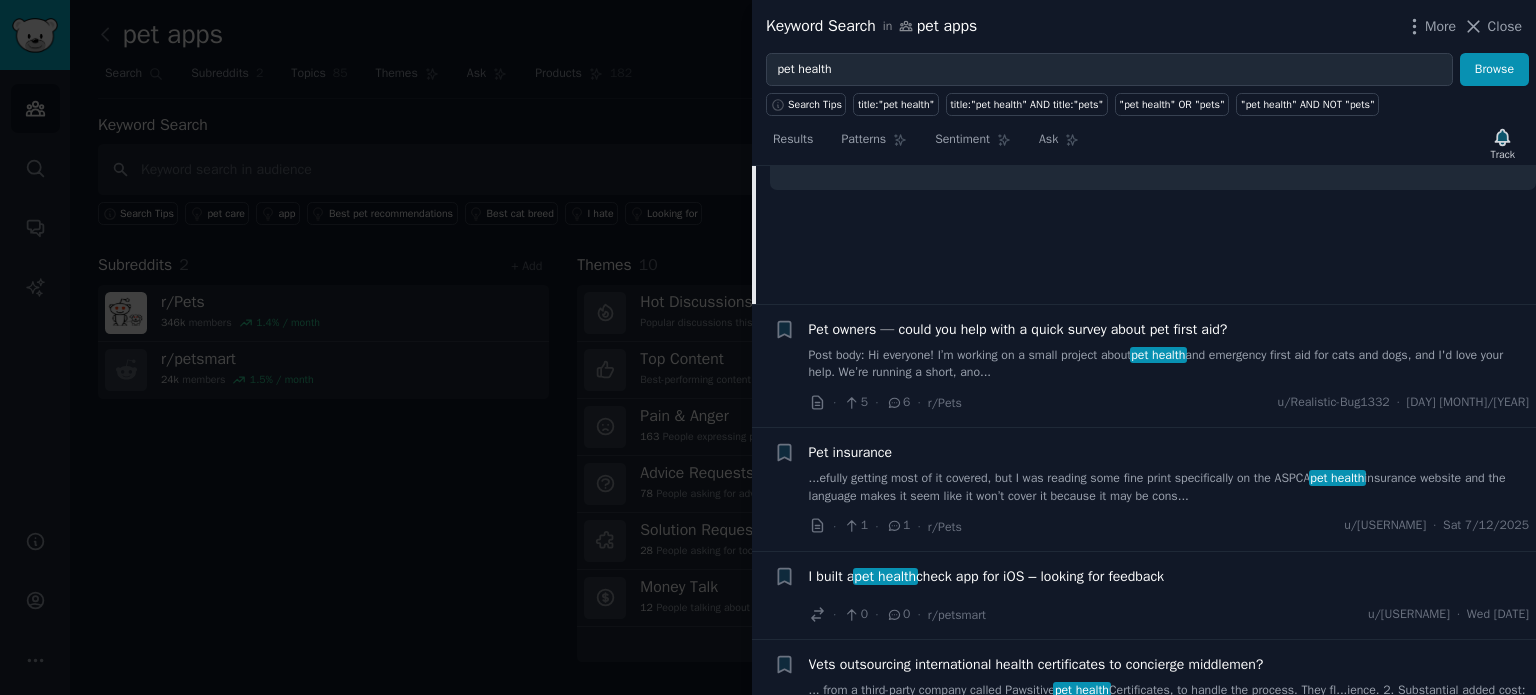scroll, scrollTop: 959, scrollLeft: 0, axis: vertical 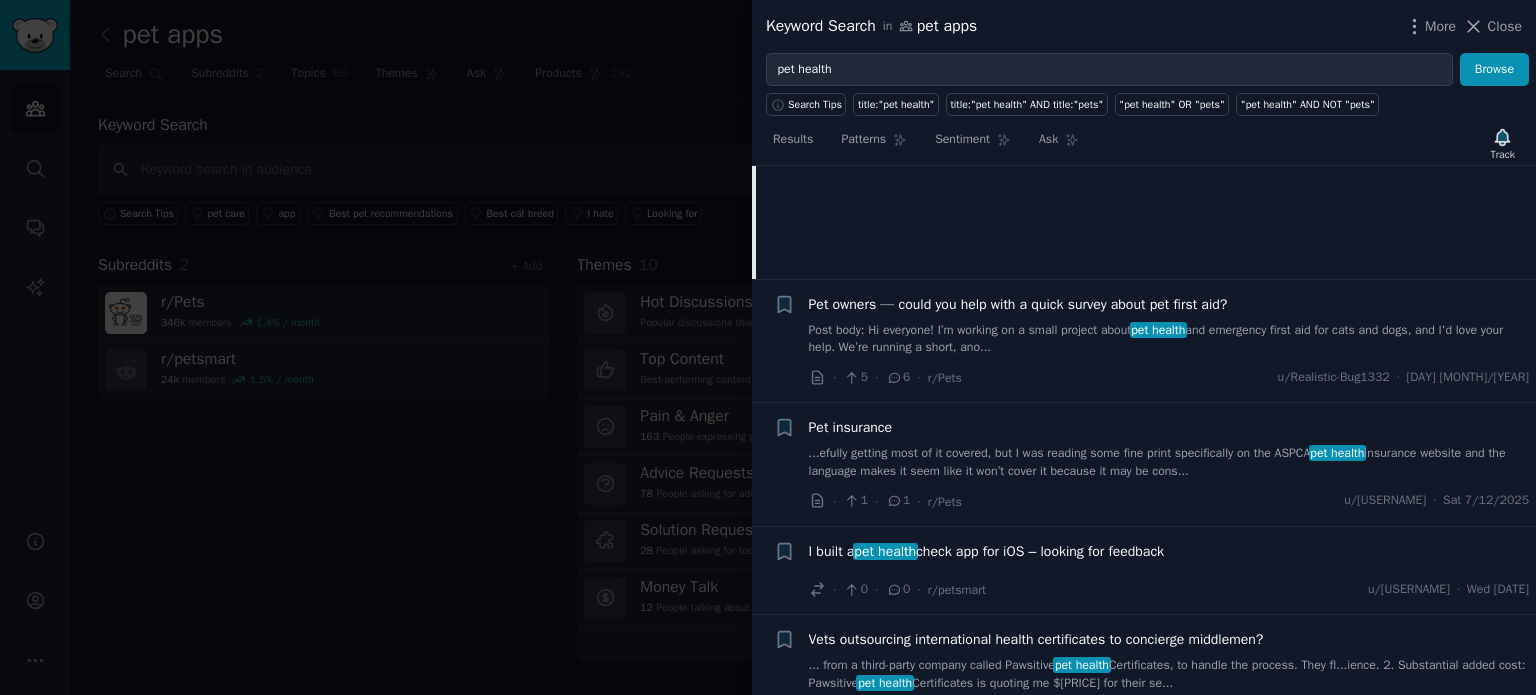 click on "r/petsmart u/[USERNAME] · [DAY] [MONTH]/[DAY]/[YEAR]" at bounding box center (1169, 589) 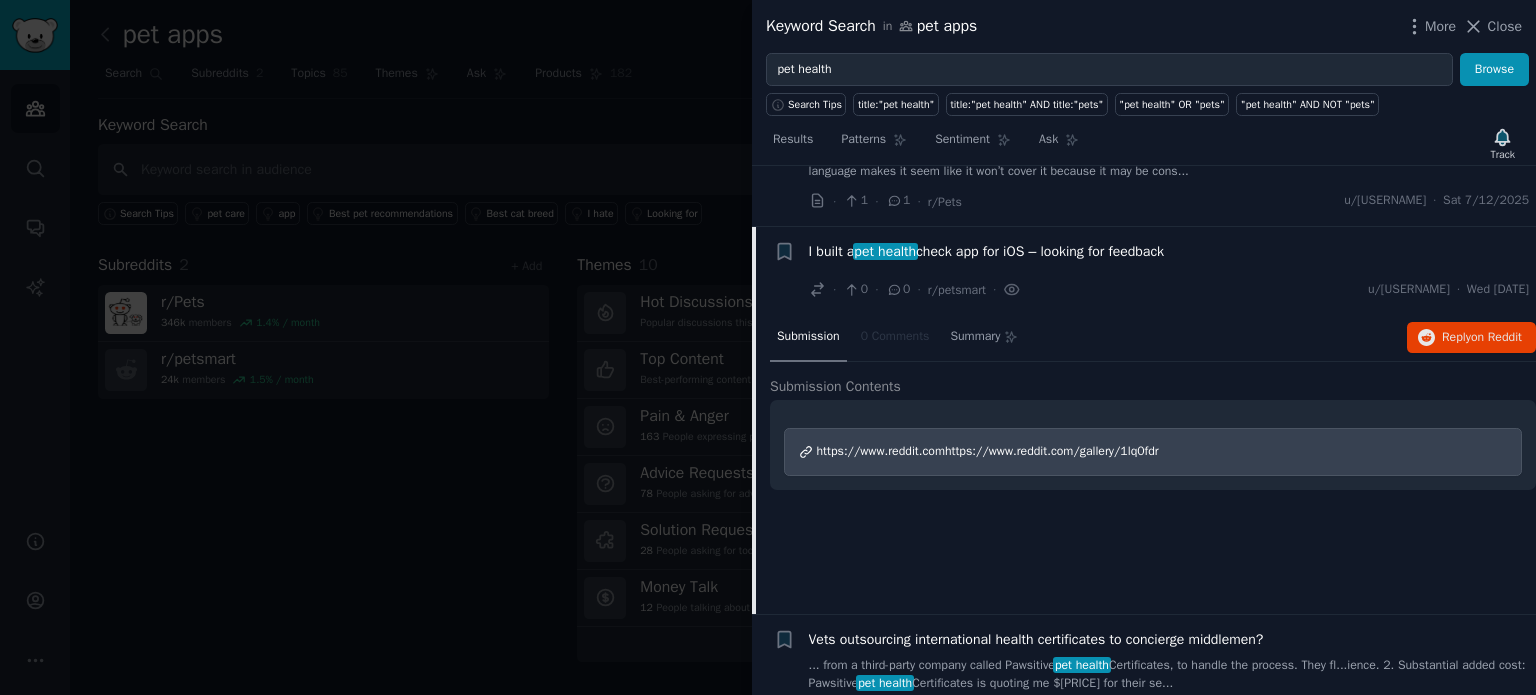 scroll, scrollTop: 1017, scrollLeft: 0, axis: vertical 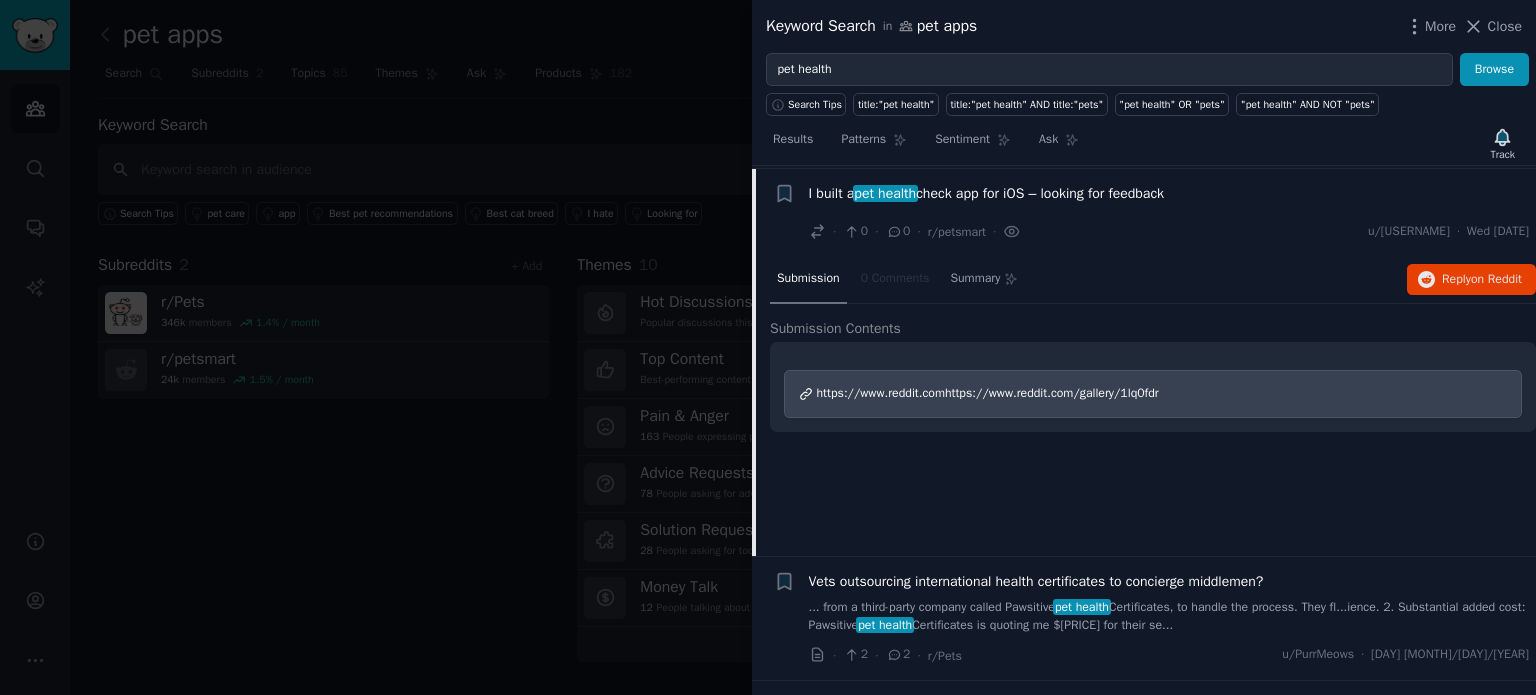 click on "https://www.reddit.comhttps://www.reddit.com/gallery/1lq0fdr" at bounding box center [988, 393] 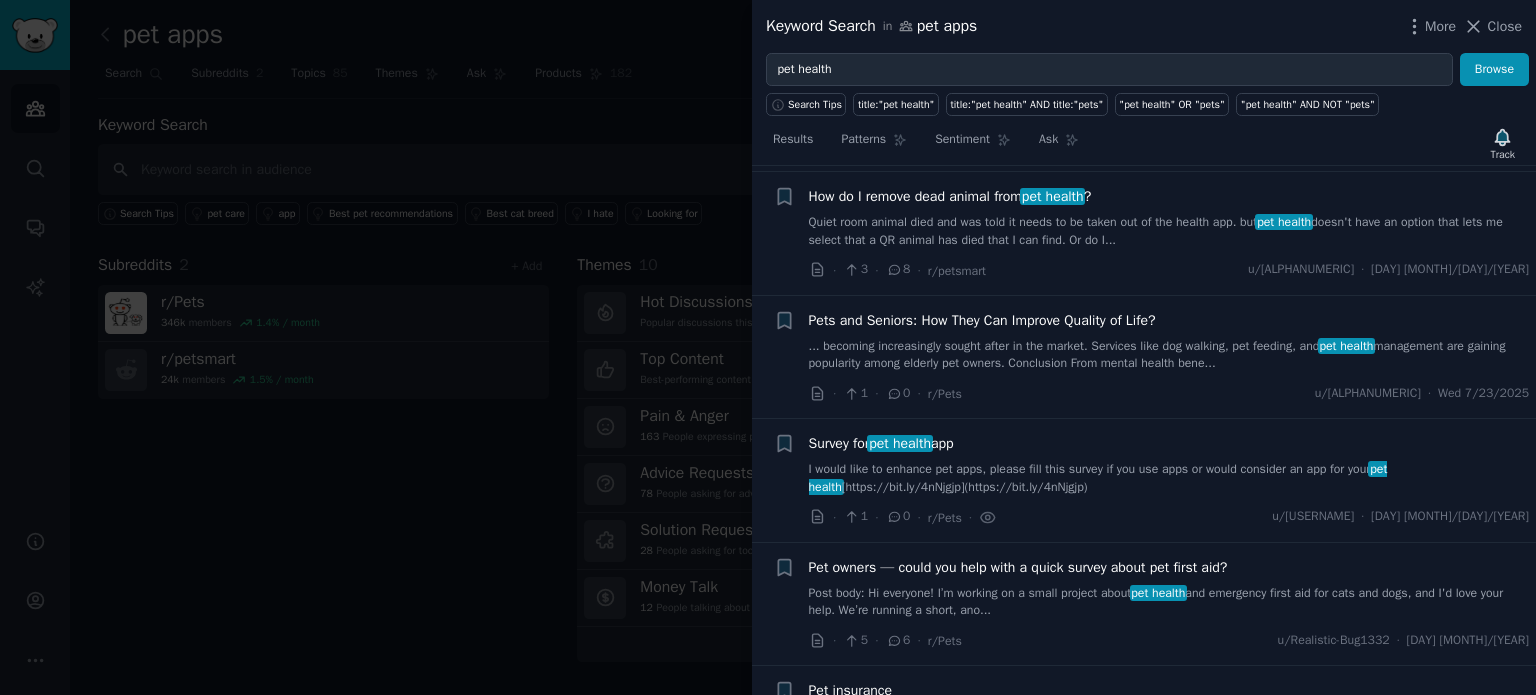 scroll, scrollTop: 0, scrollLeft: 0, axis: both 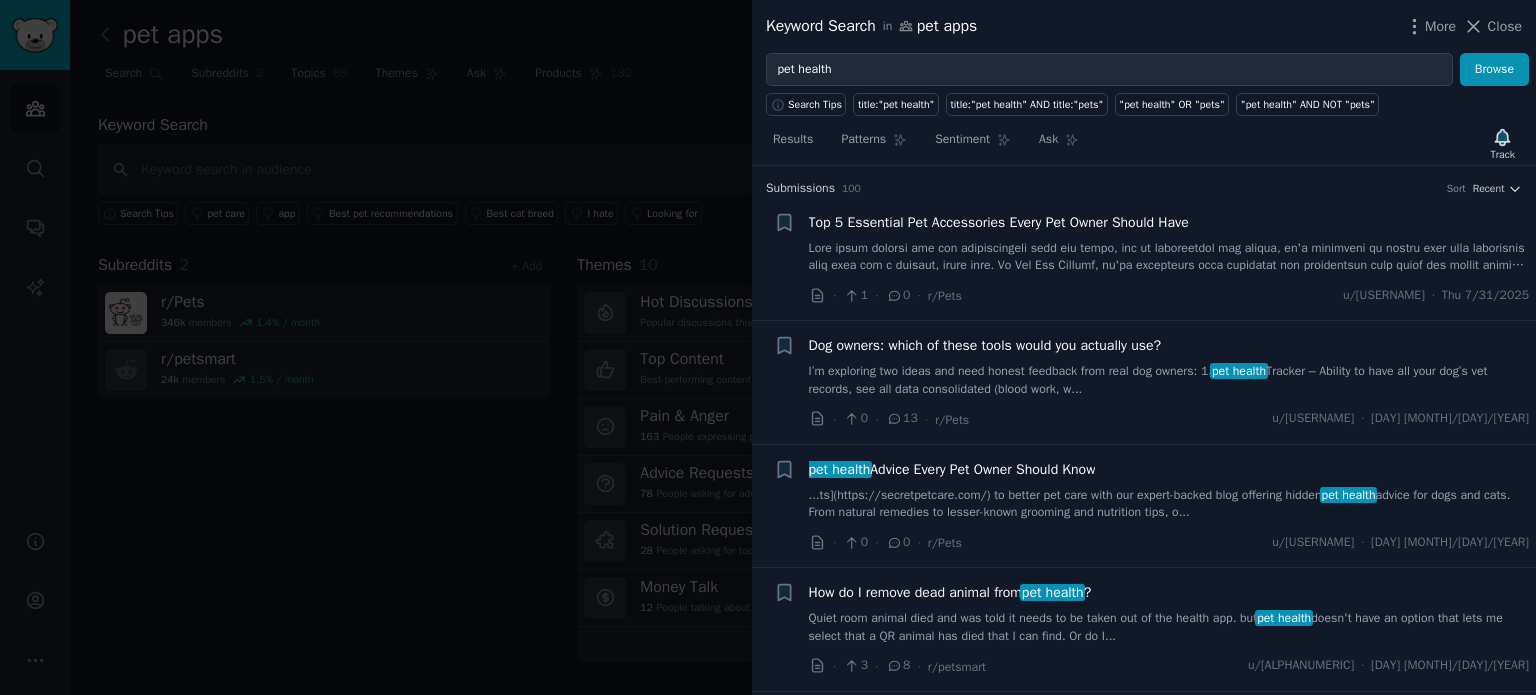 click on "pet health  Tracker – Ability to have all your dog’s vet records, see all data consolidated (blood work, w..." at bounding box center (1169, 380) 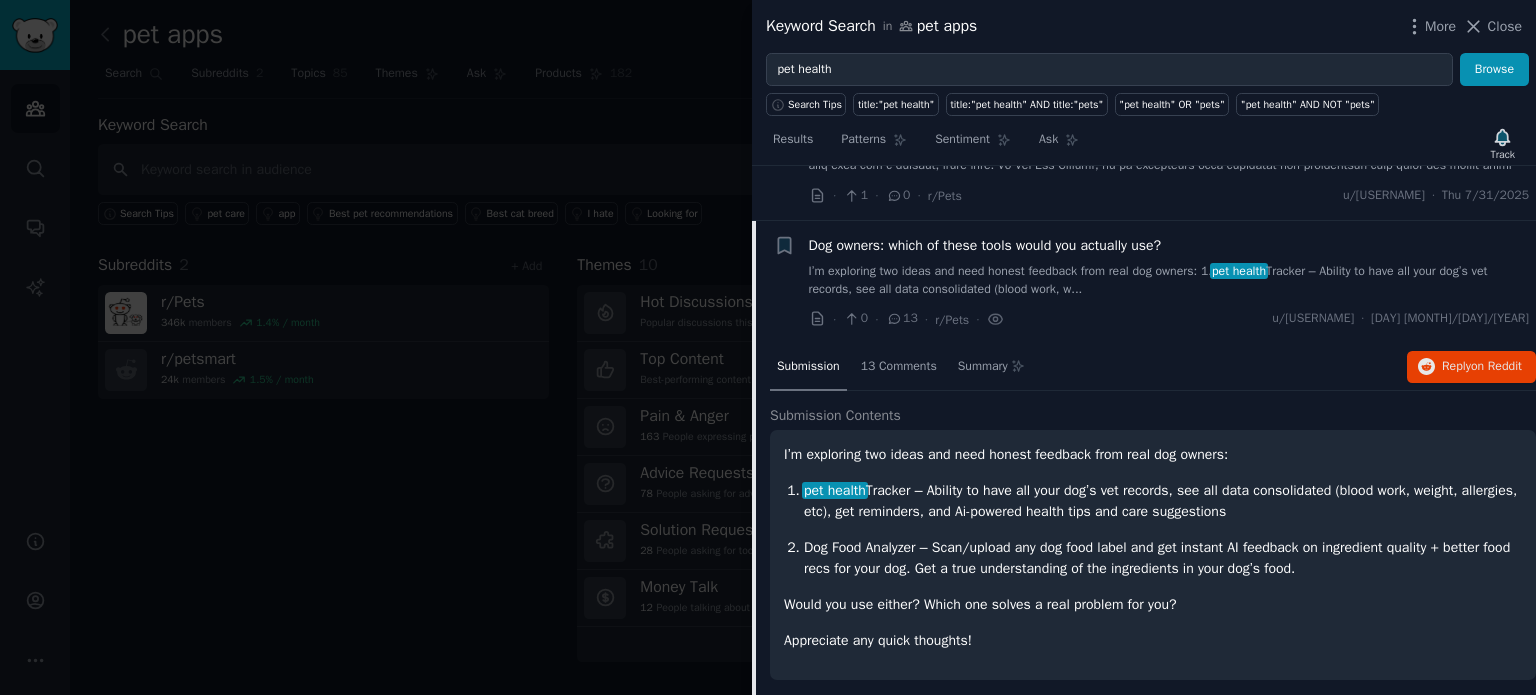 scroll, scrollTop: 0, scrollLeft: 0, axis: both 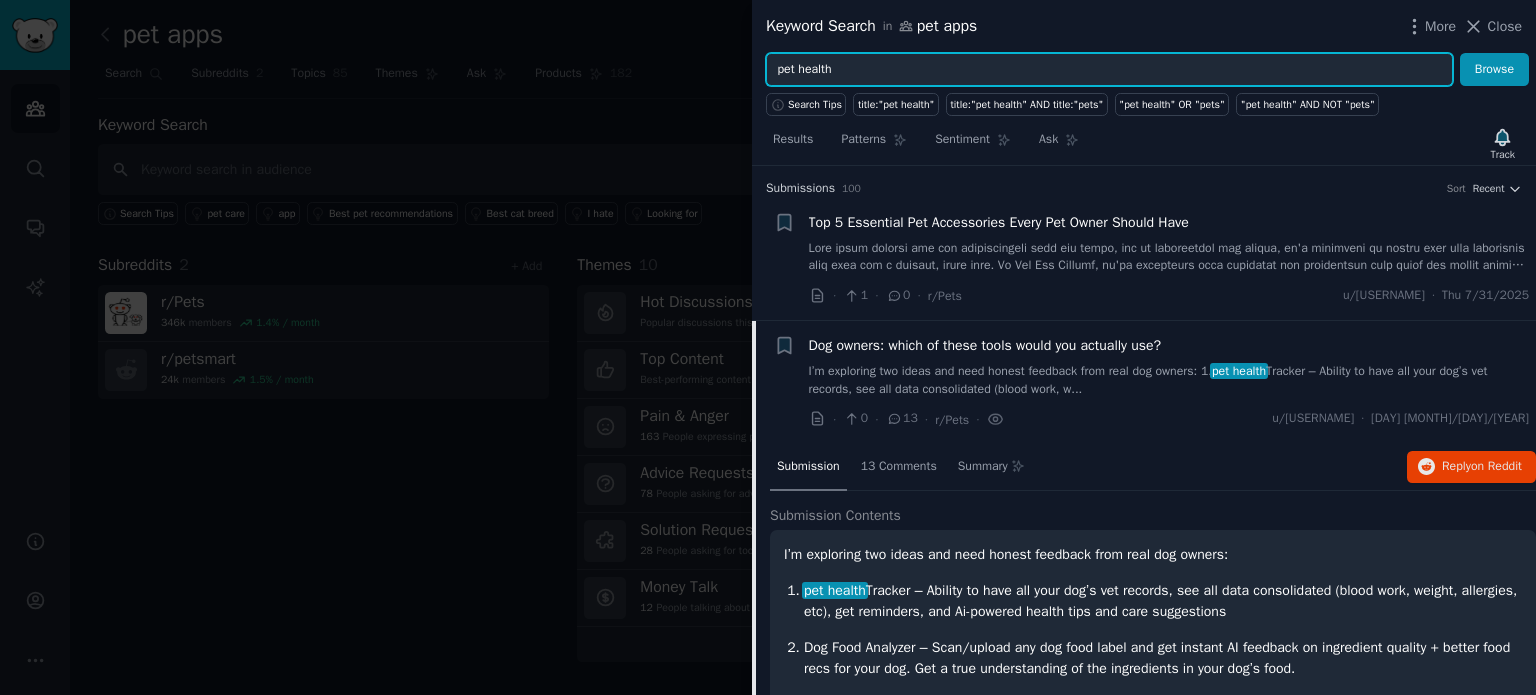 click on "pet health" at bounding box center (1109, 70) 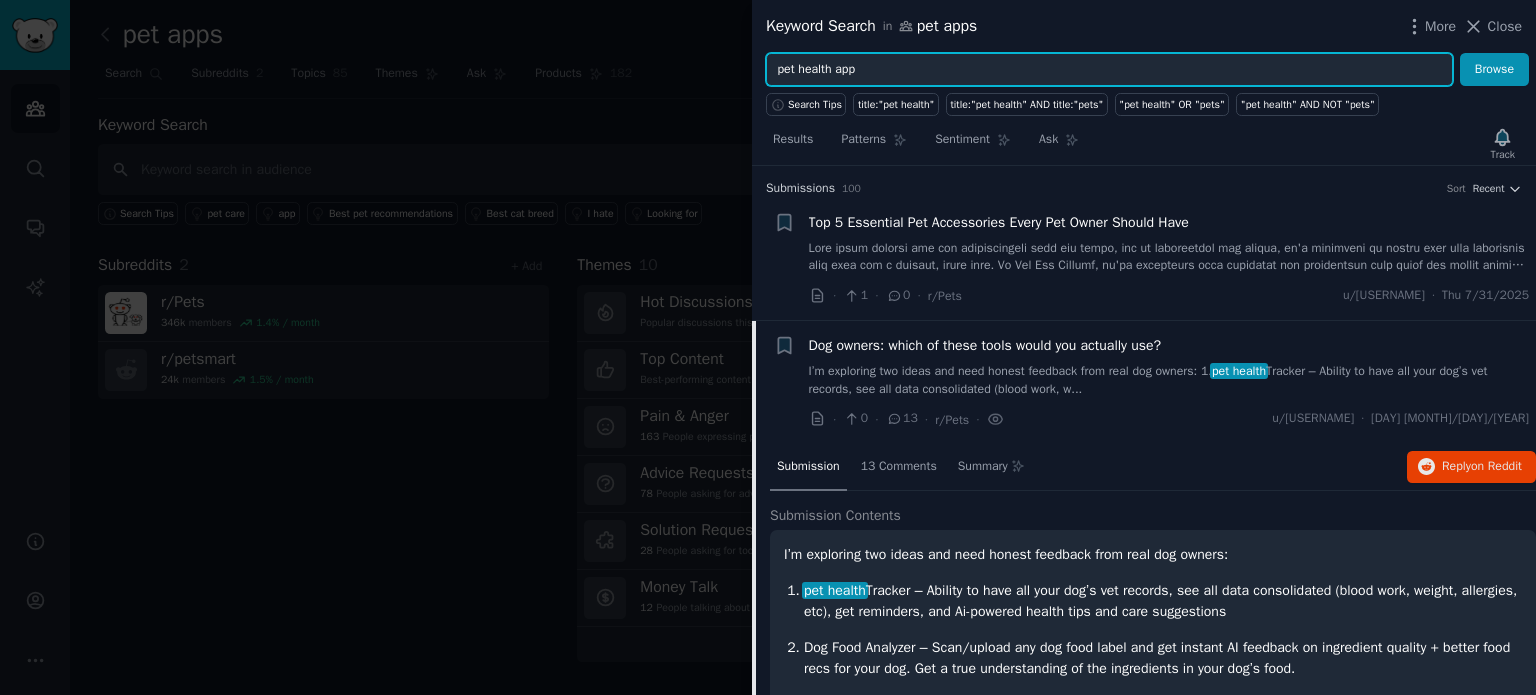 type on "pet health app" 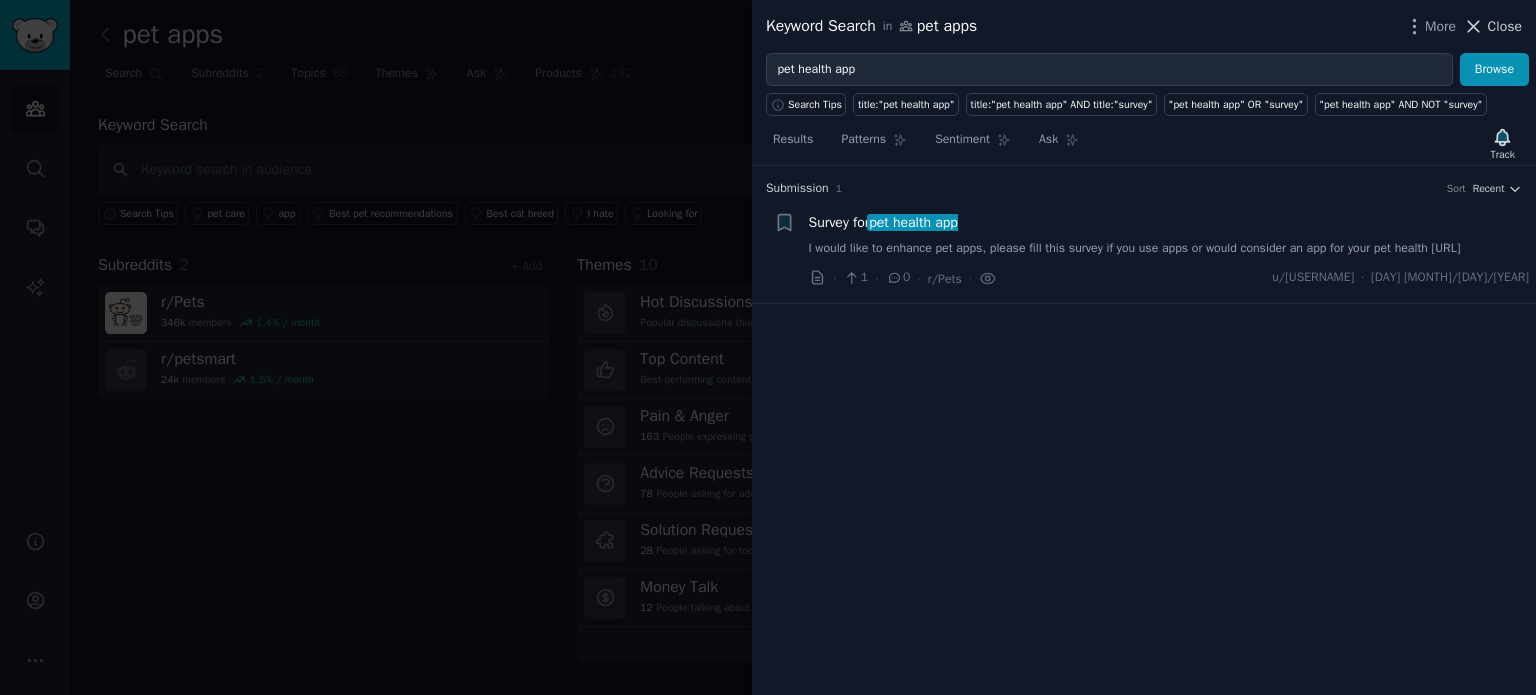 click on "Close" at bounding box center (1505, 26) 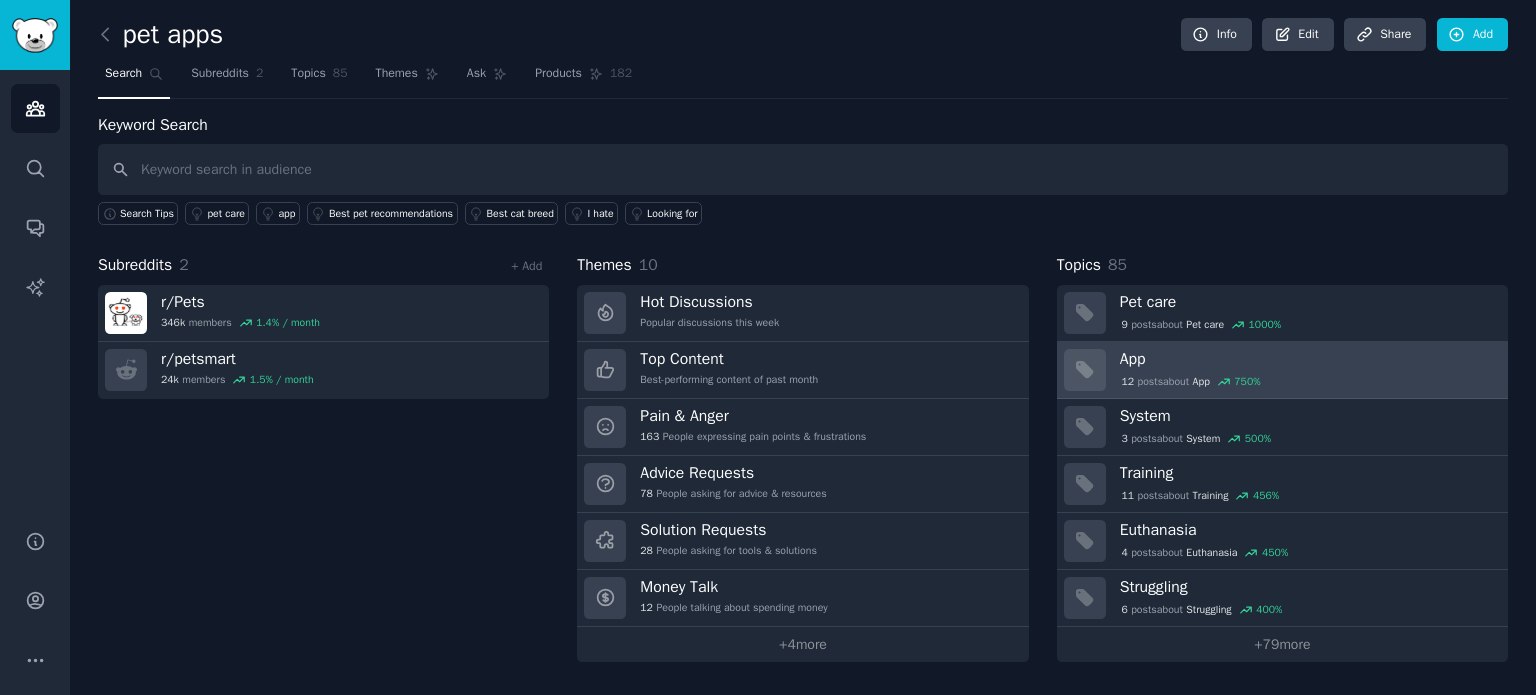 click on "12  post s  about  App 750 %" at bounding box center [1191, 382] 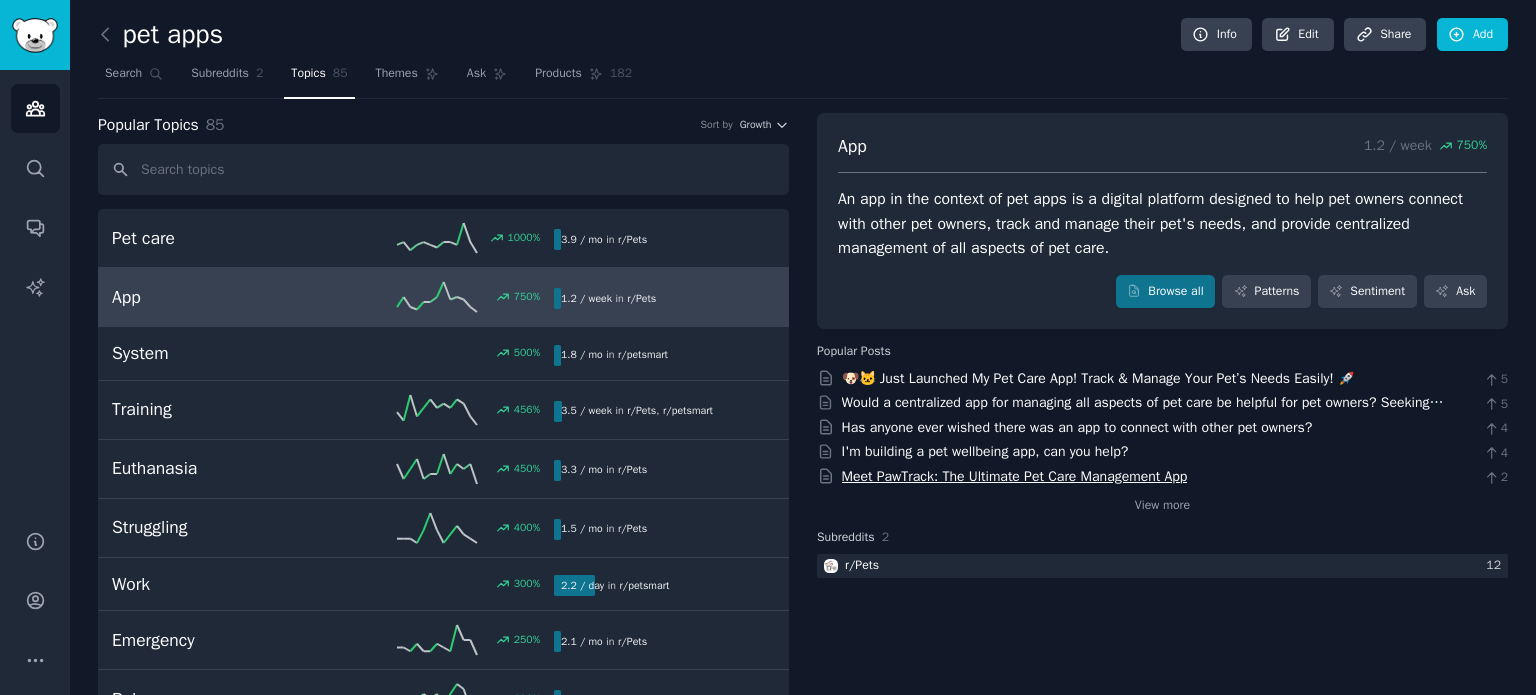 click on "Meet PawTrack: The Ultimate Pet Care Management App" at bounding box center (1015, 476) 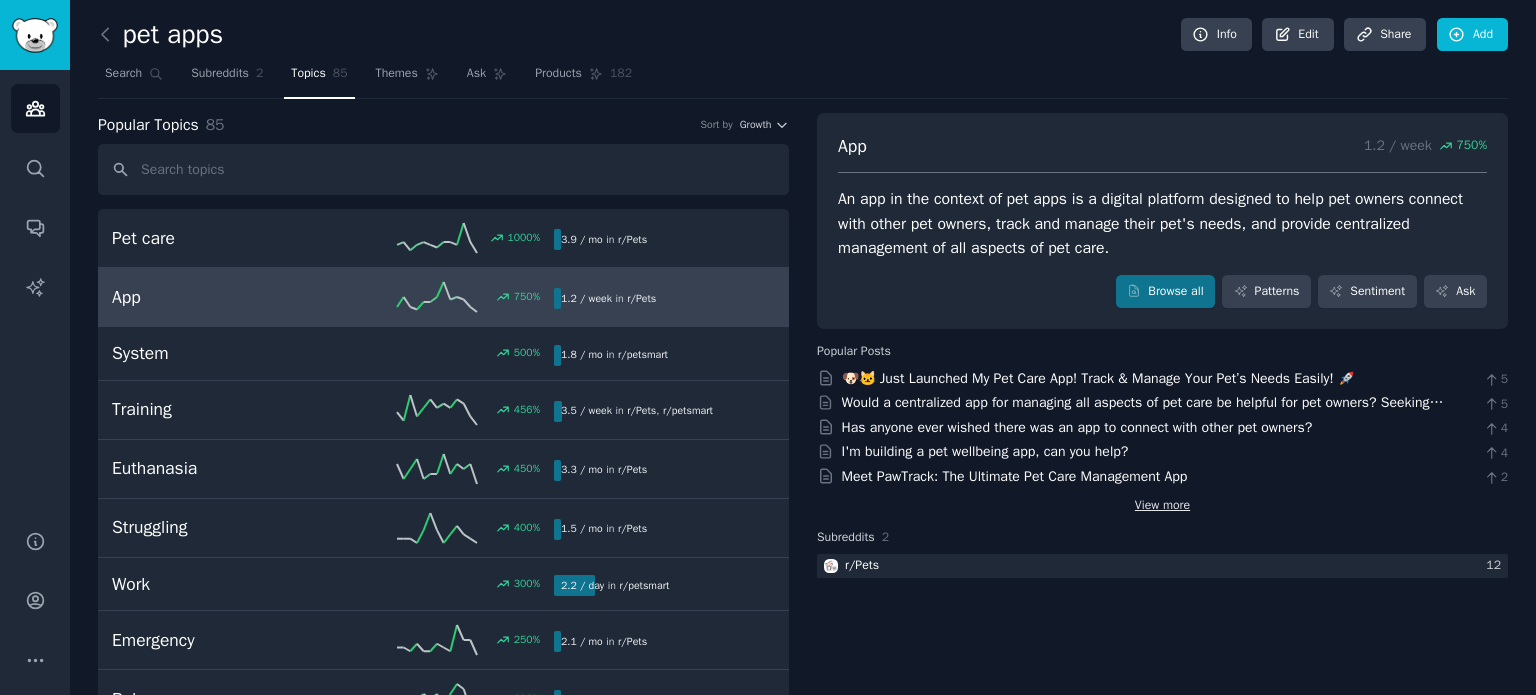click on "View more" at bounding box center (1162, 506) 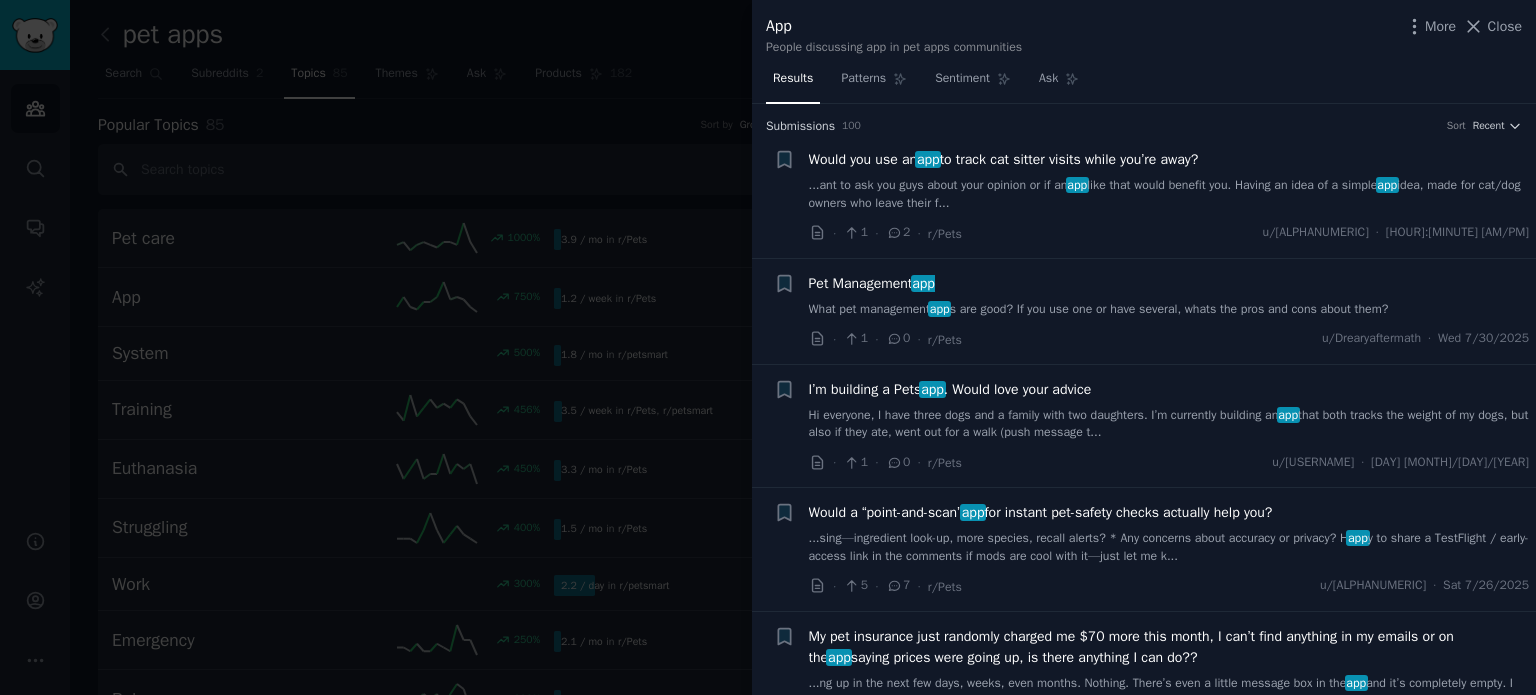 click on "Would you use an  app  to track cat sitter visits while you’re away?" at bounding box center (1004, 159) 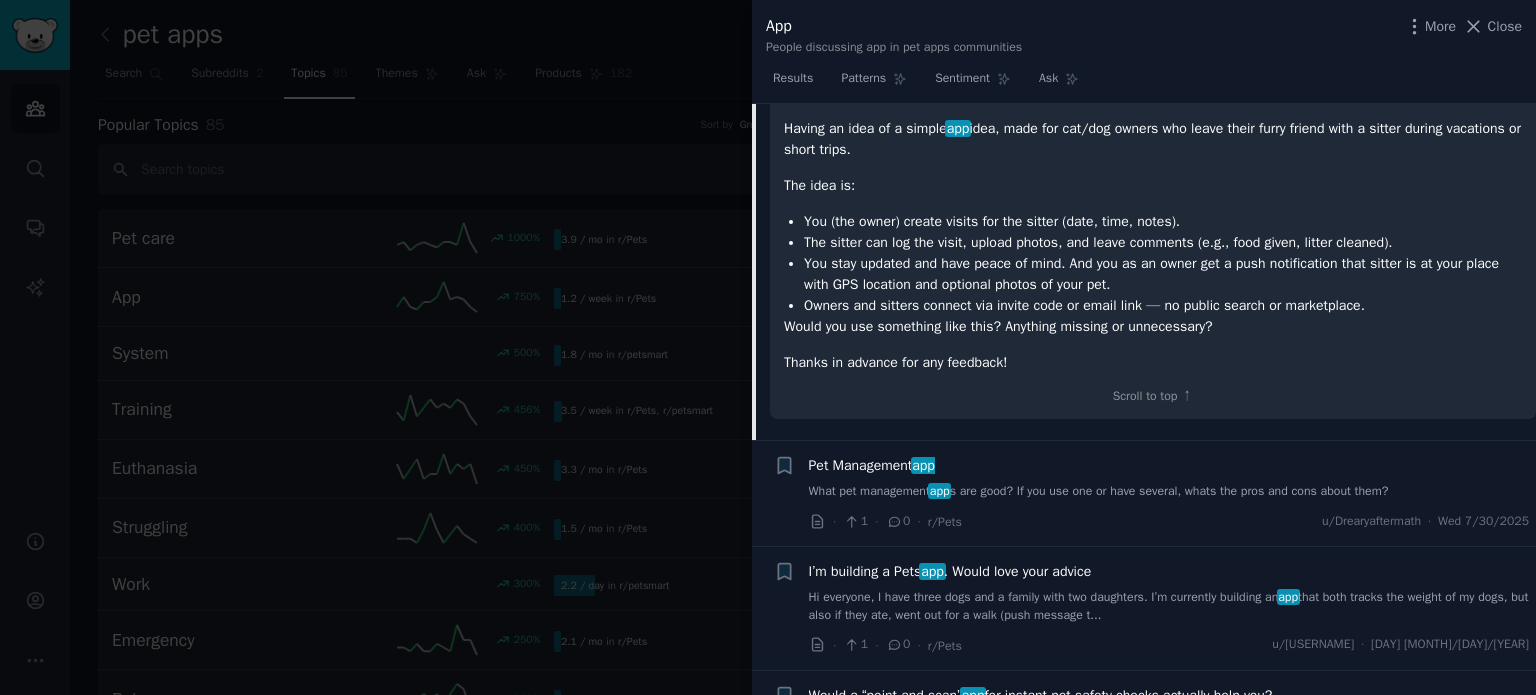 scroll, scrollTop: 299, scrollLeft: 0, axis: vertical 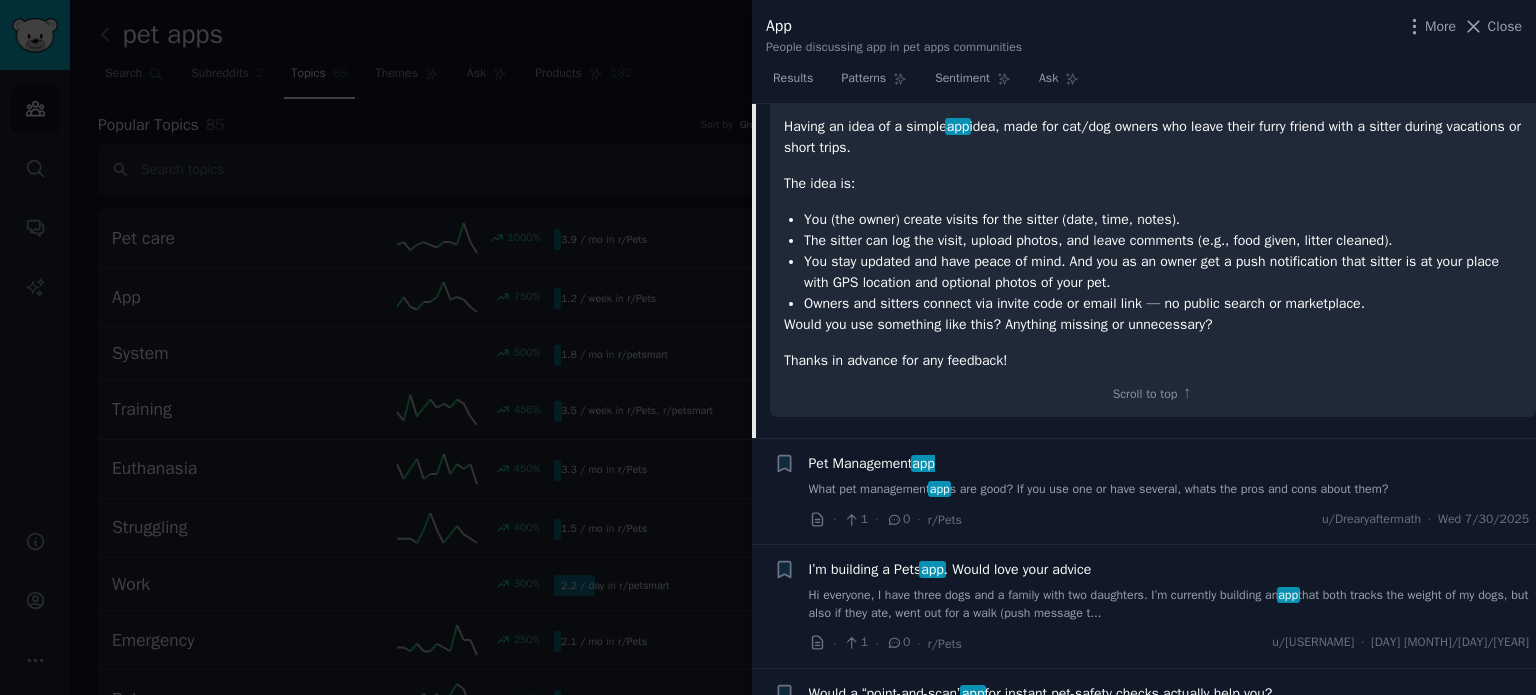 click on "Pet Management  app" at bounding box center (1169, 463) 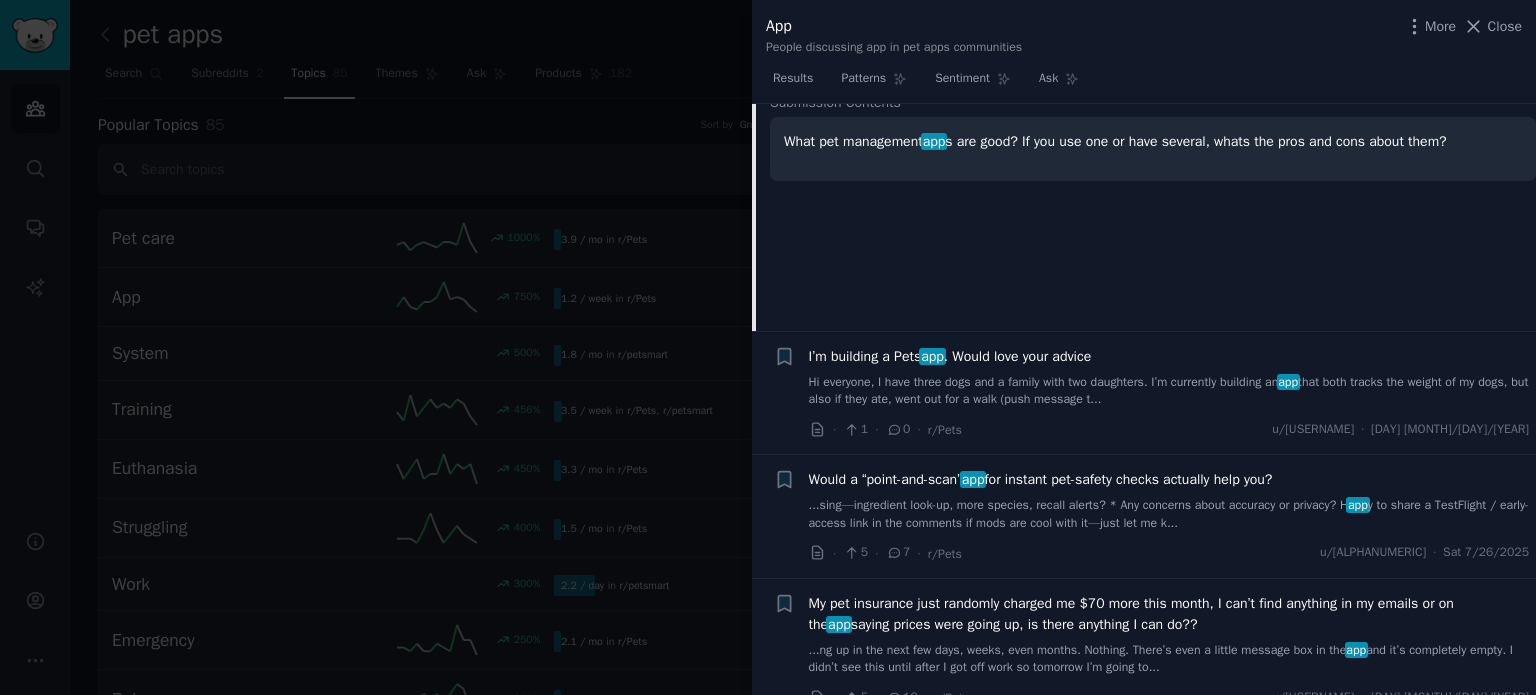 scroll, scrollTop: 341, scrollLeft: 0, axis: vertical 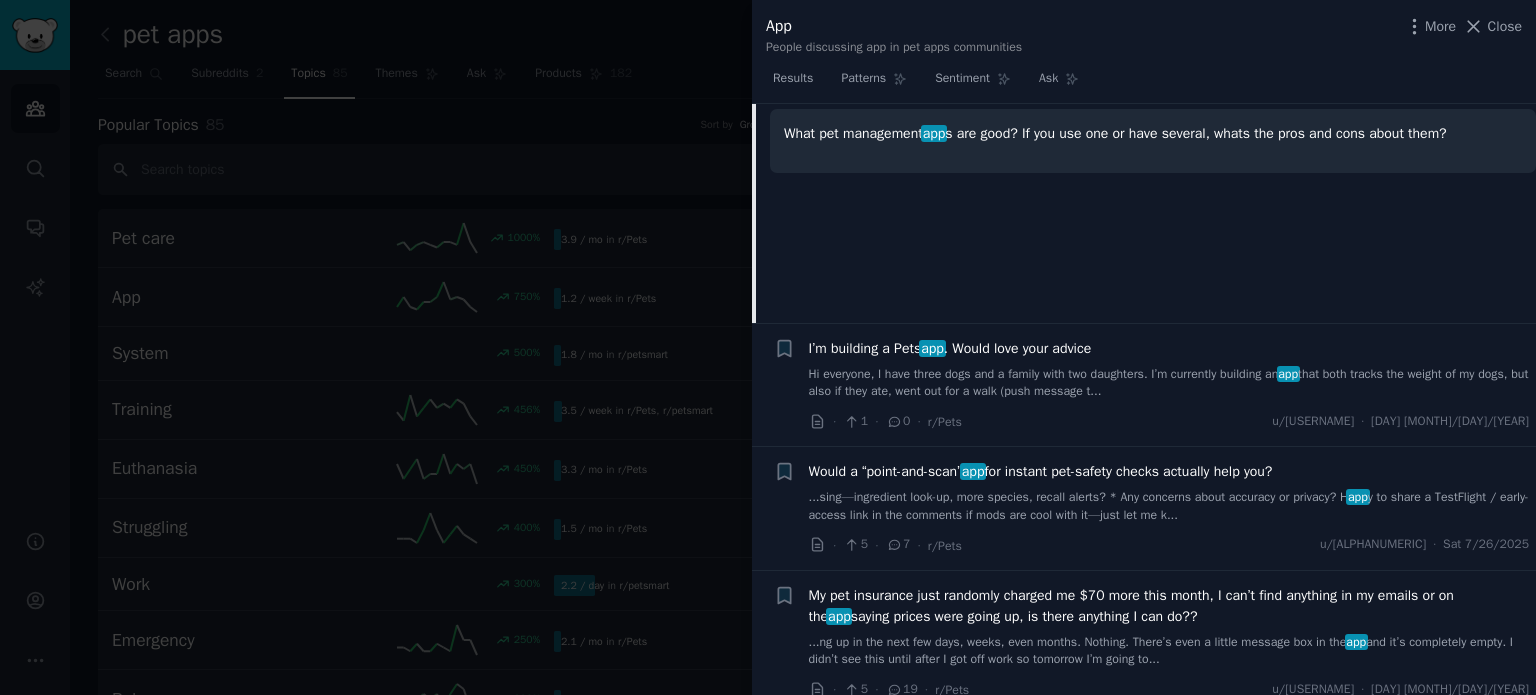 click on "I’m building a Pets  app . Would love your advice" at bounding box center (950, 348) 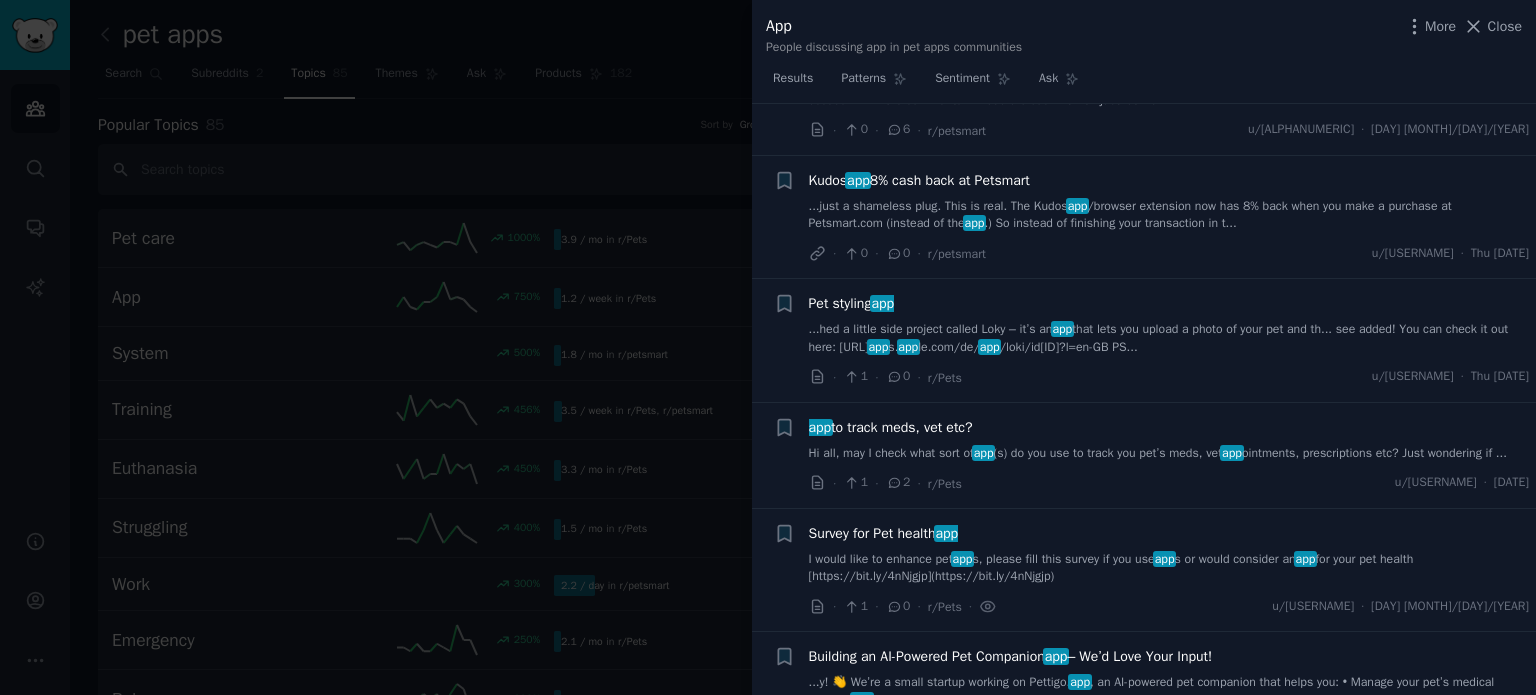 scroll, scrollTop: 1025, scrollLeft: 0, axis: vertical 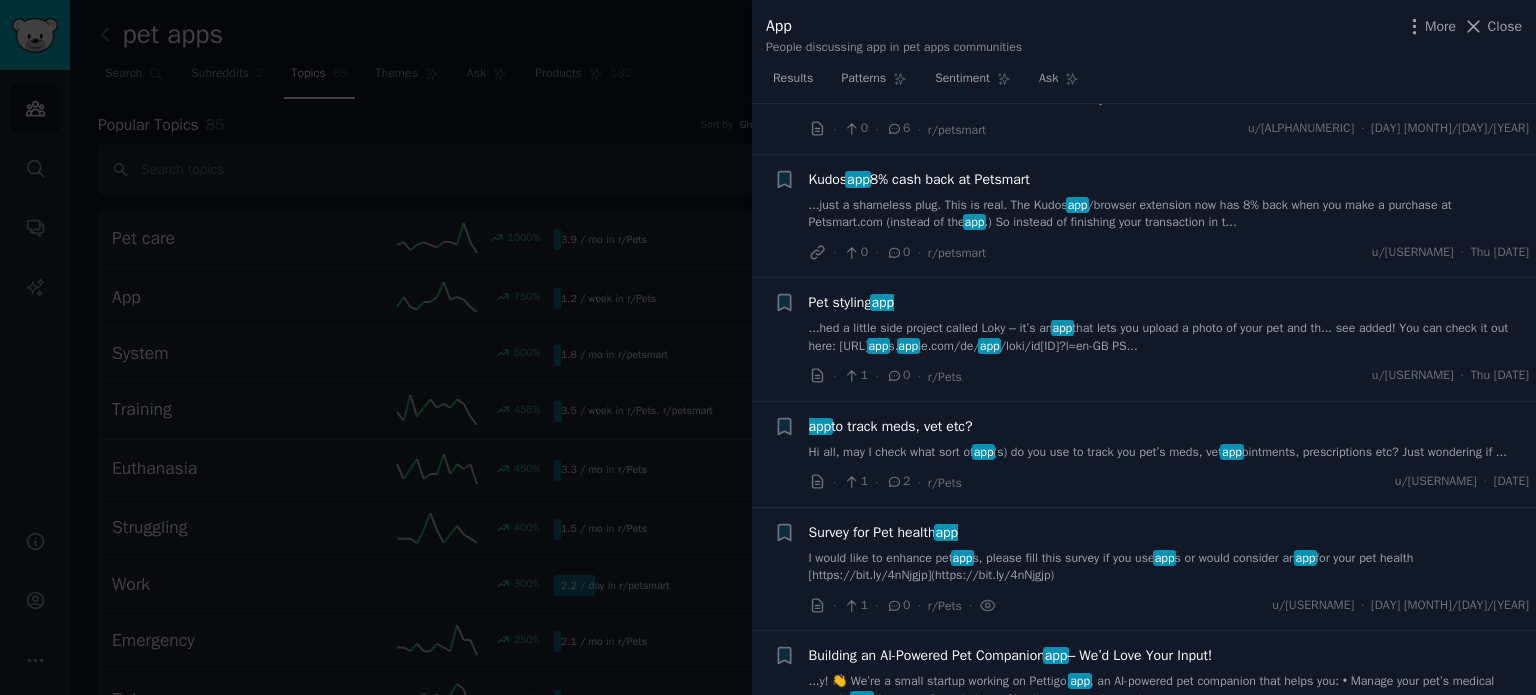 click on "app  to track meds, vet etc?" at bounding box center (891, 426) 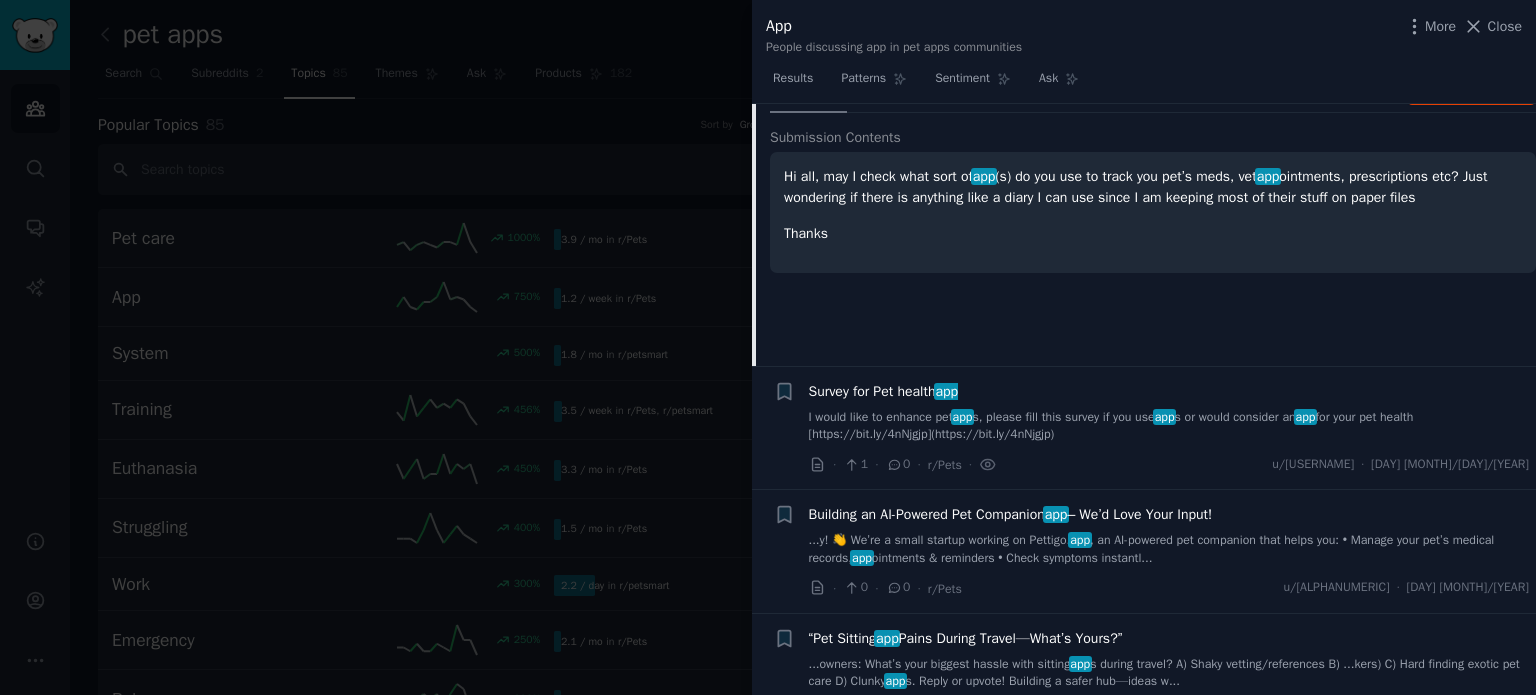 scroll, scrollTop: 1168, scrollLeft: 0, axis: vertical 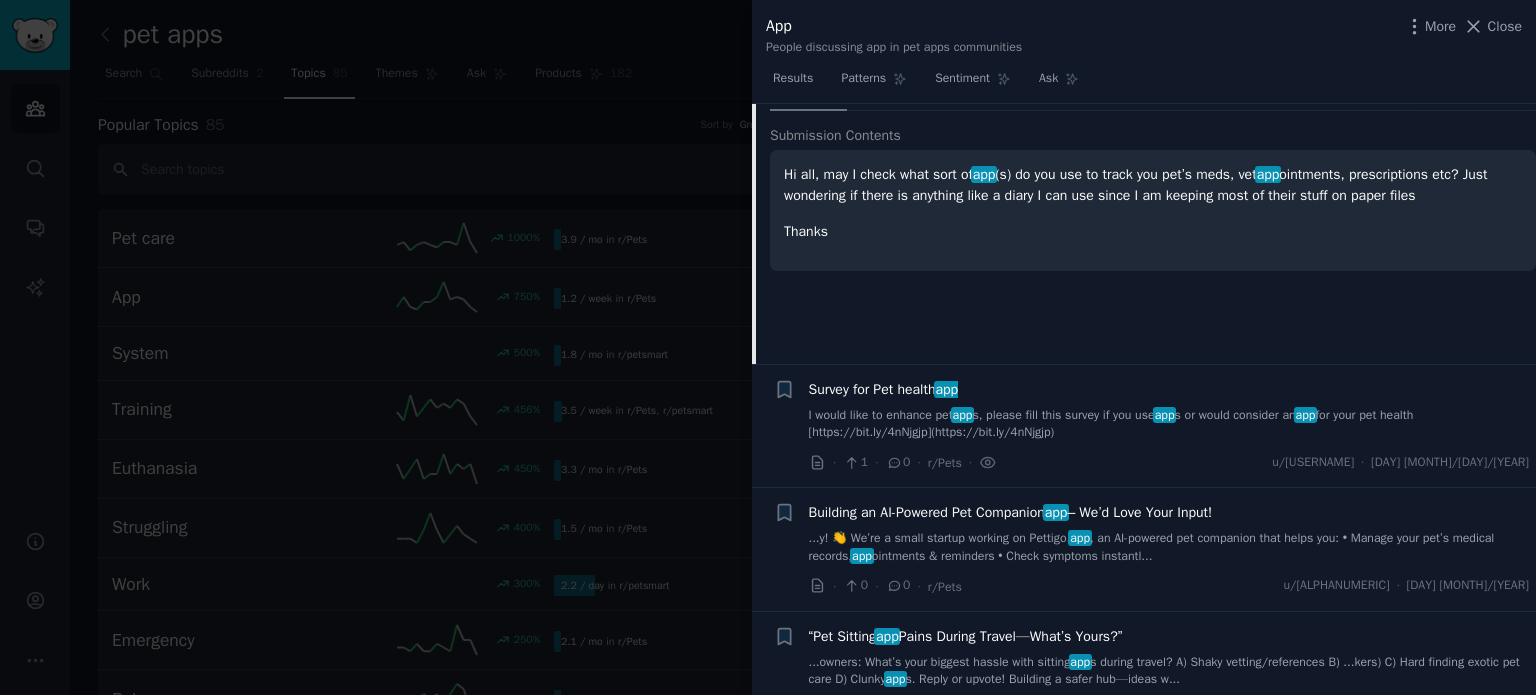 click on "Building an AI-Powered Pet Companion  app  – We’d Love Your Input!" at bounding box center (1011, 512) 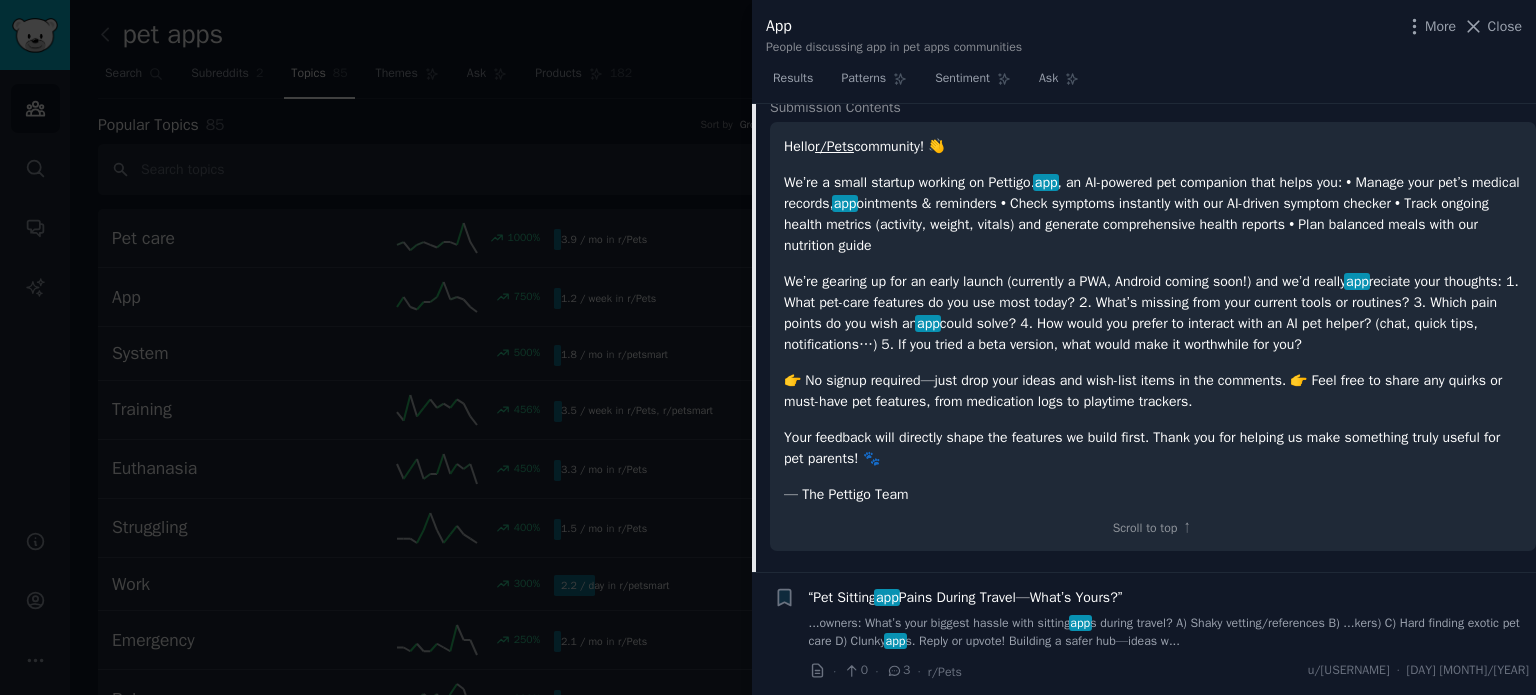 scroll, scrollTop: 1444, scrollLeft: 0, axis: vertical 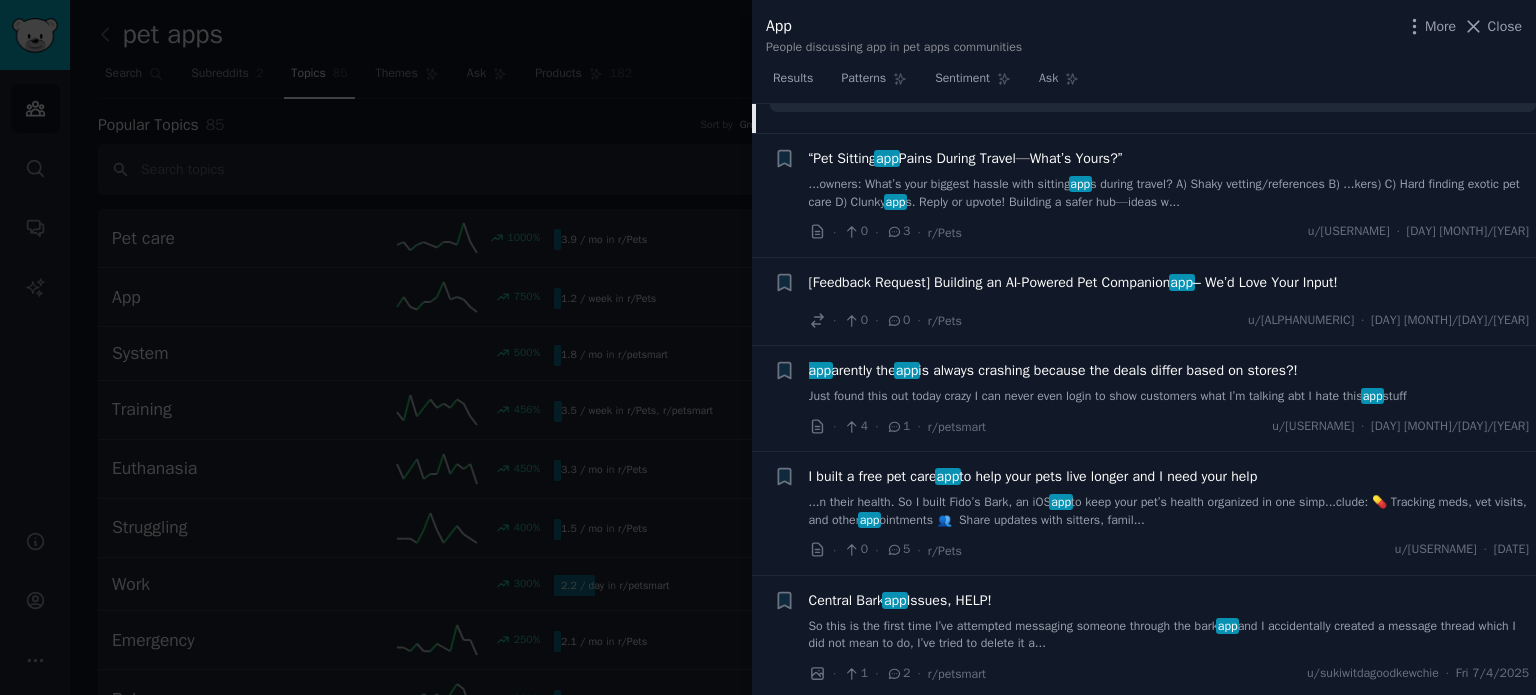 click on "...n their health.
So I built Fido’s Bark, an iOS  app  to keep your pet’s health organized in one simp...clude:
💊 Tracking meds, vet visits, and other  app ointments
👥  Share updates with sitters, famil..." at bounding box center (1169, 511) 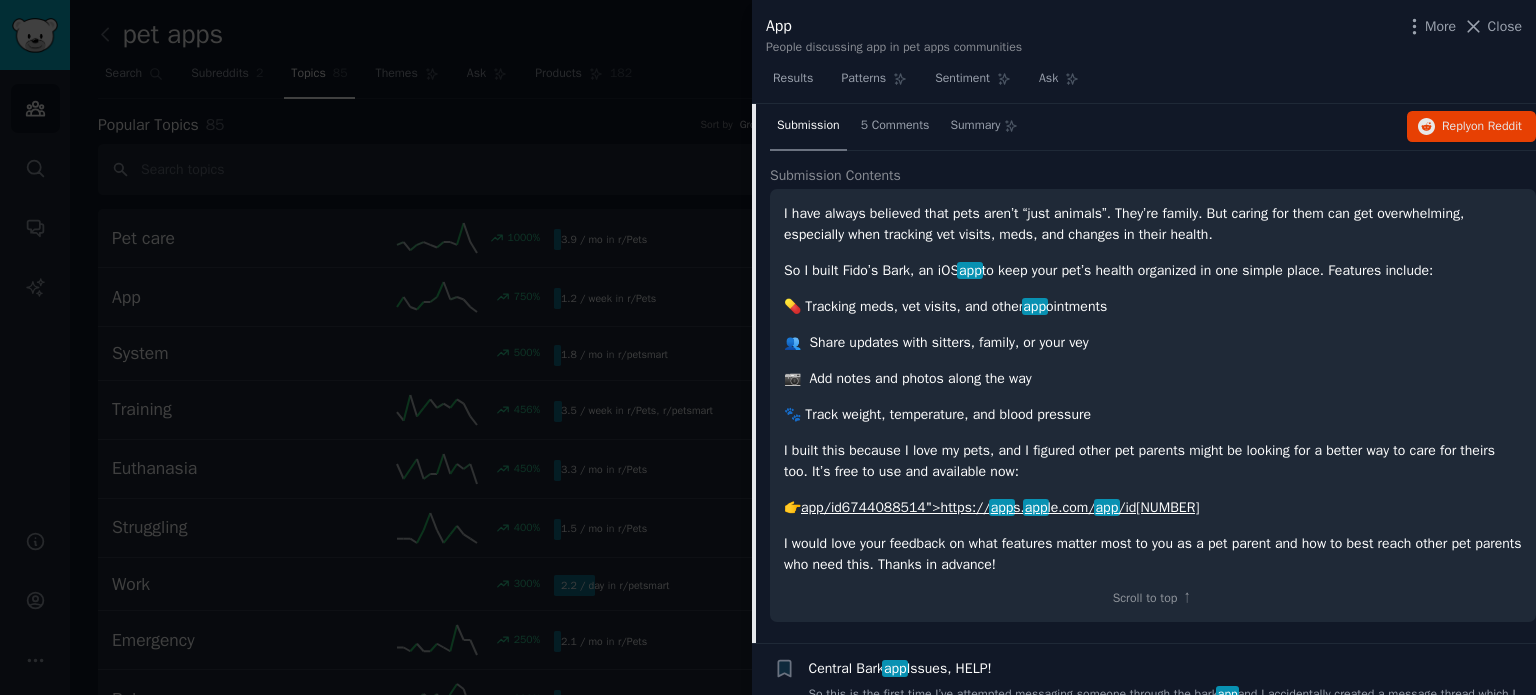 scroll, scrollTop: 1818, scrollLeft: 0, axis: vertical 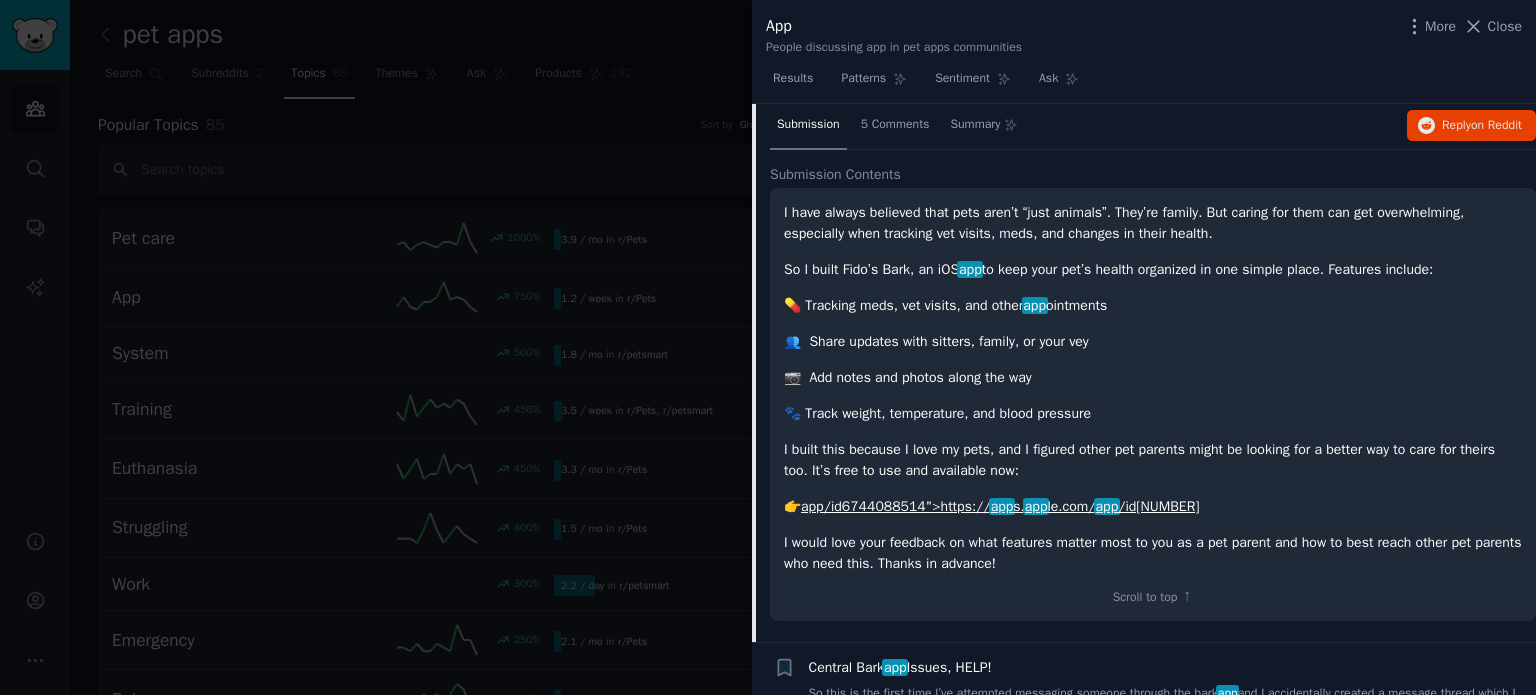 click on "I have always believed that pets aren’t “just animals”. They’re family. But caring for them can get overwhelming, especially when tracking vet visits, meds, and changes in their health.
So I built Fido’s Bark, an iOS app to keep your pet’s health organized in one simple place. Features include:
💊 Tracking meds, vet visits, and other appointments
👥 Share updates with sitters, family, or your vey
📷 Add notes and photos along the way
🐾 Track weight, temperature, and blood pressure
I built this because I love my pets, and I figured other pet parents might be looking for a better way to care for theirs too. It’s free to use and available now:
👉 apps.apple.com/app/id6744088514
I would love your feedback on what features matter most to you as a pet parent and how to best reach other pet parents who need this. Thanks in advance!" at bounding box center [1153, 388] 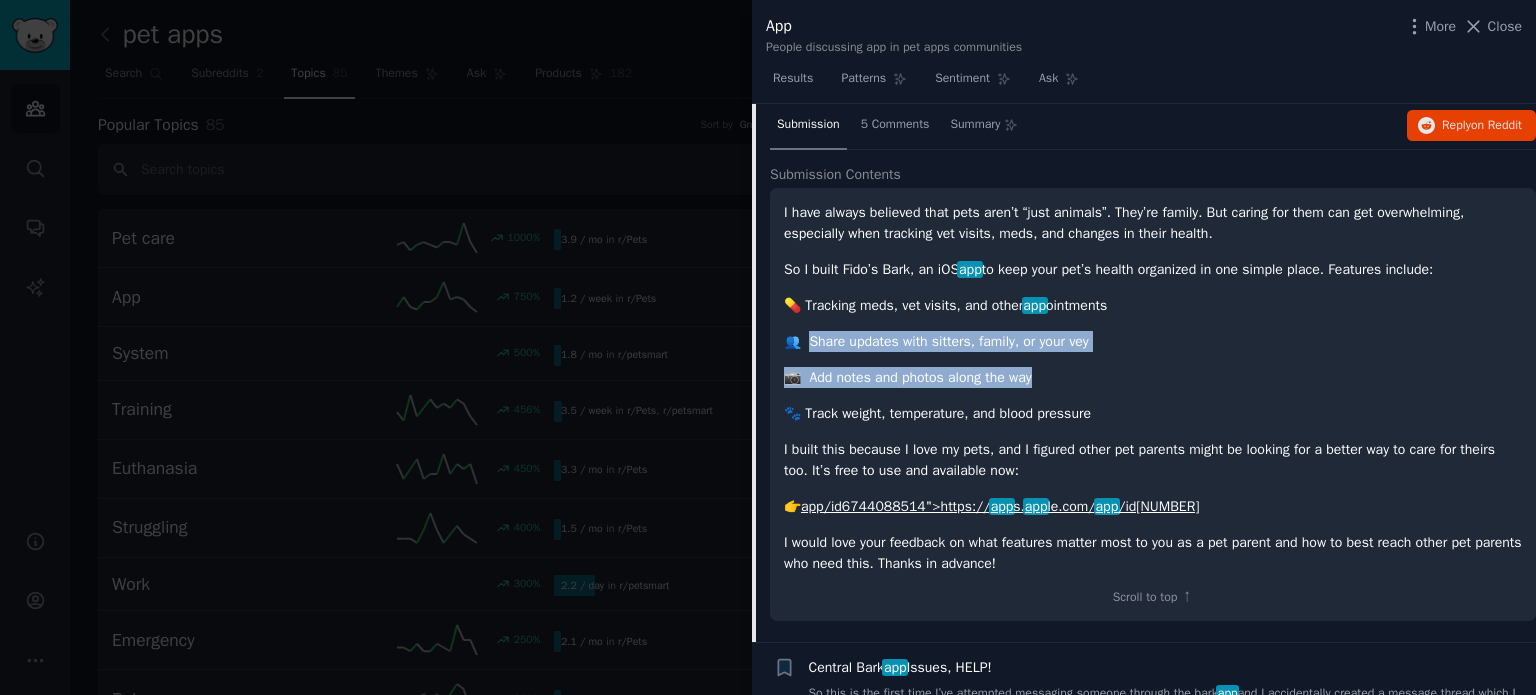 drag, startPoint x: 812, startPoint y: 332, endPoint x: 1055, endPoint y: 364, distance: 245.09795 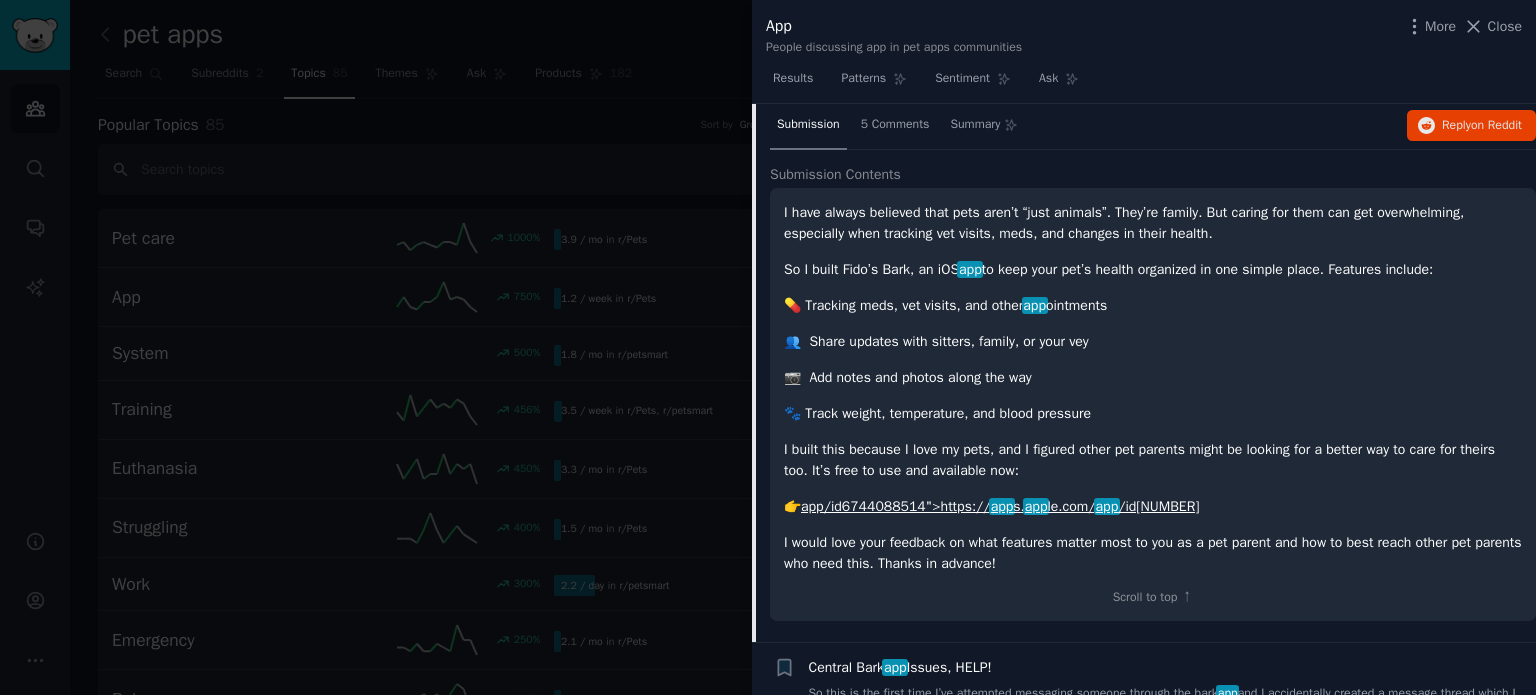 click on "I have always believed that pets aren’t “just animals”. They’re family. But caring for them can get overwhelming, especially when tracking vet visits, meds, and changes in their health.
So I built Fido’s Bark, an iOS app to keep your pet’s health organized in one simple place. Features include:
💊 Tracking meds, vet visits, and other appointments
👥 Share updates with sitters, family, or your vey
📷 Add notes and photos along the way
🐾 Track weight, temperature, and blood pressure
I built this because I love my pets, and I figured other pet parents might be looking for a better way to care for theirs too. It’s free to use and available now:
👉 apps.apple.com/app/id6744088514
I would love your feedback on what features matter most to you as a pet parent and how to best reach other pet parents who need this. Thanks in advance!" at bounding box center [1153, 388] 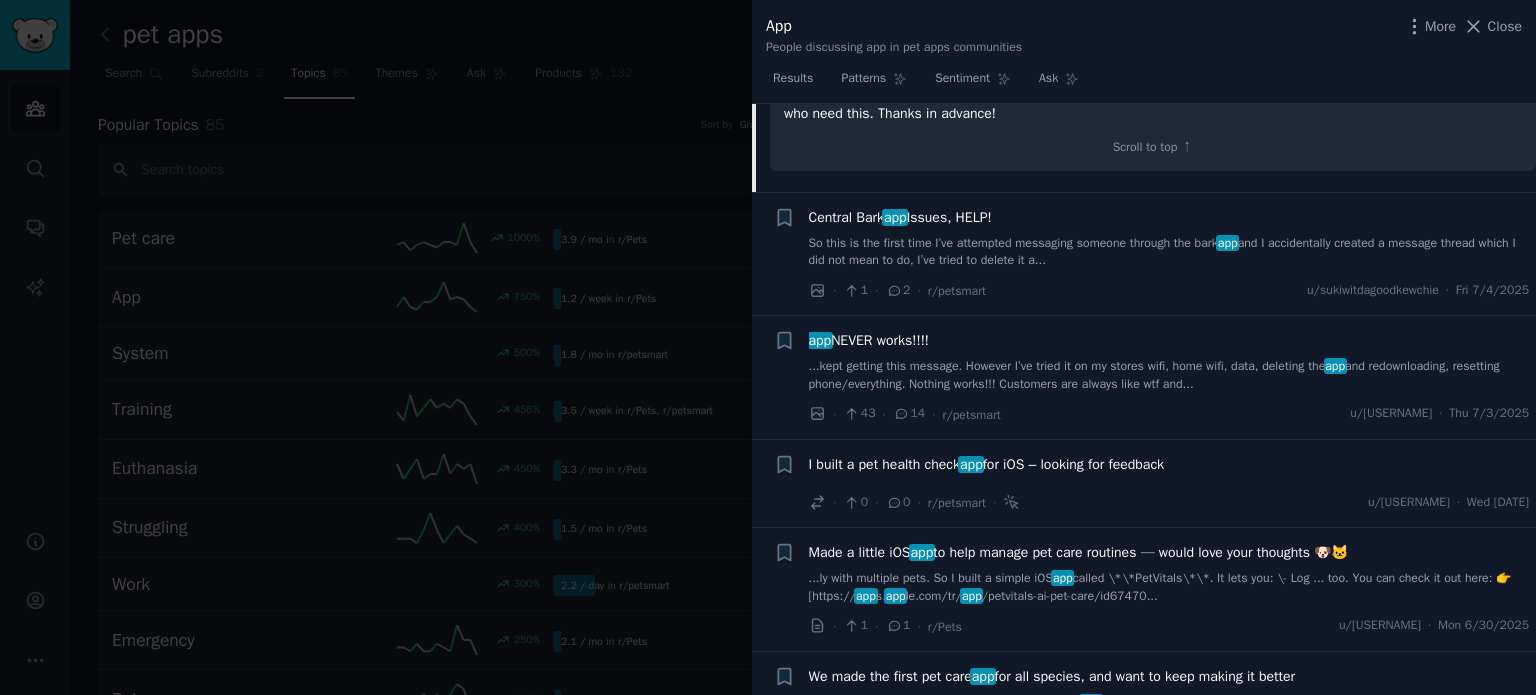 scroll, scrollTop: 2269, scrollLeft: 0, axis: vertical 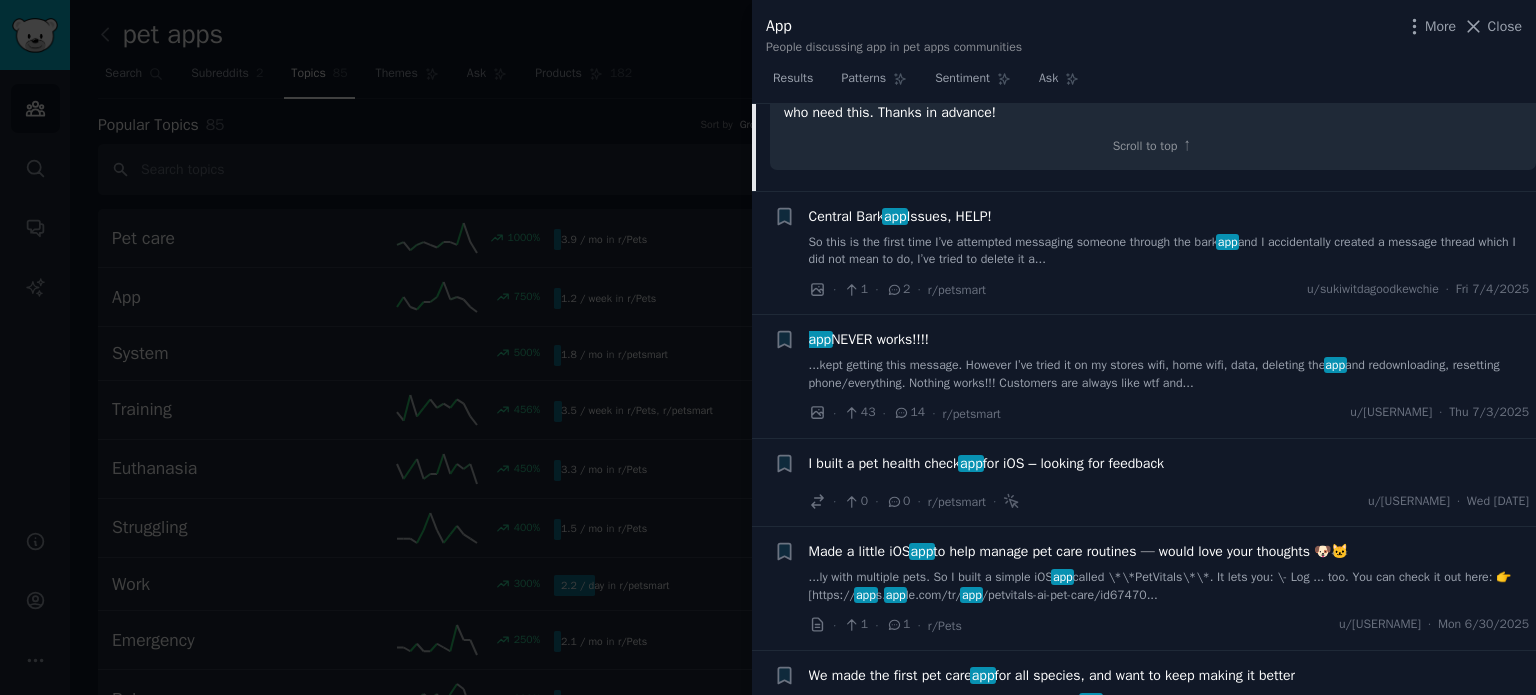 click on "My Cat Litten w Cancer: My Experience (xpost w r/askvets)" at bounding box center (1169, 586) 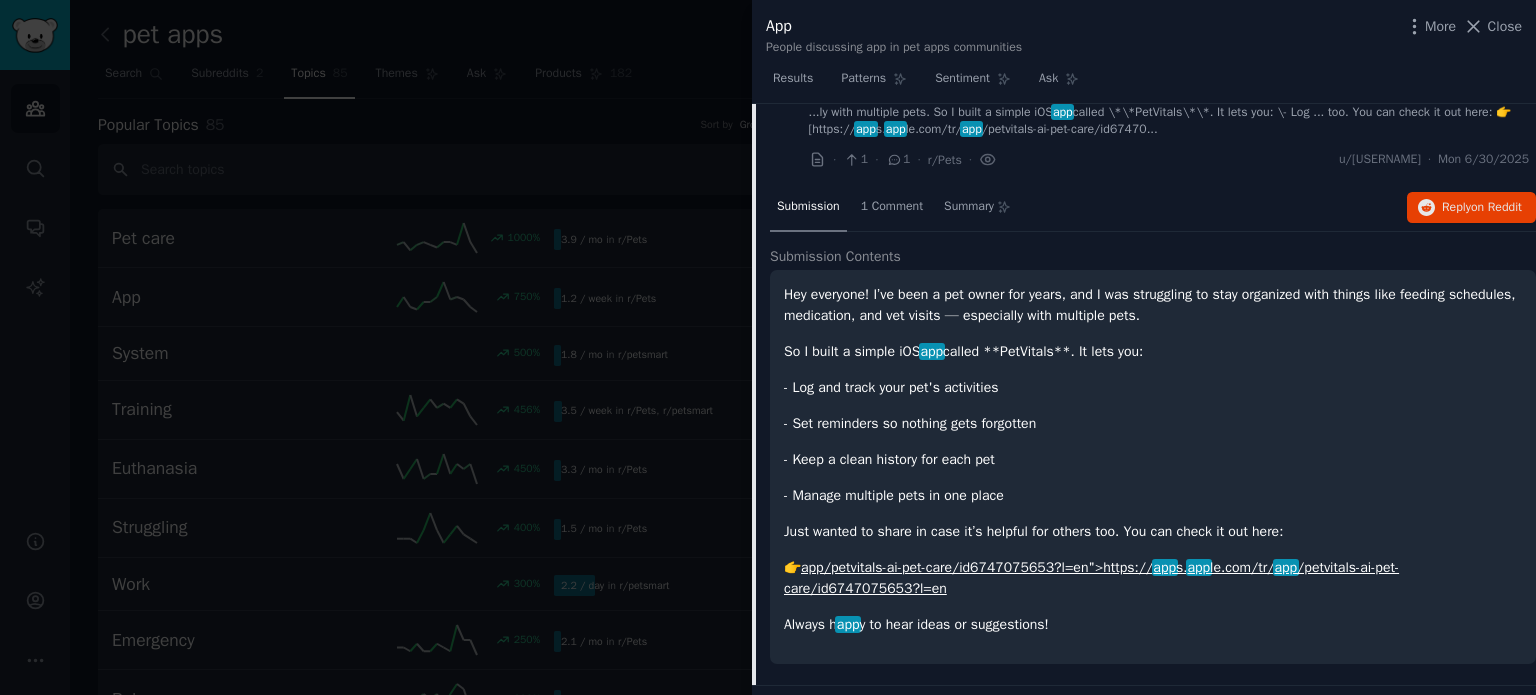 scroll, scrollTop: 2149, scrollLeft: 0, axis: vertical 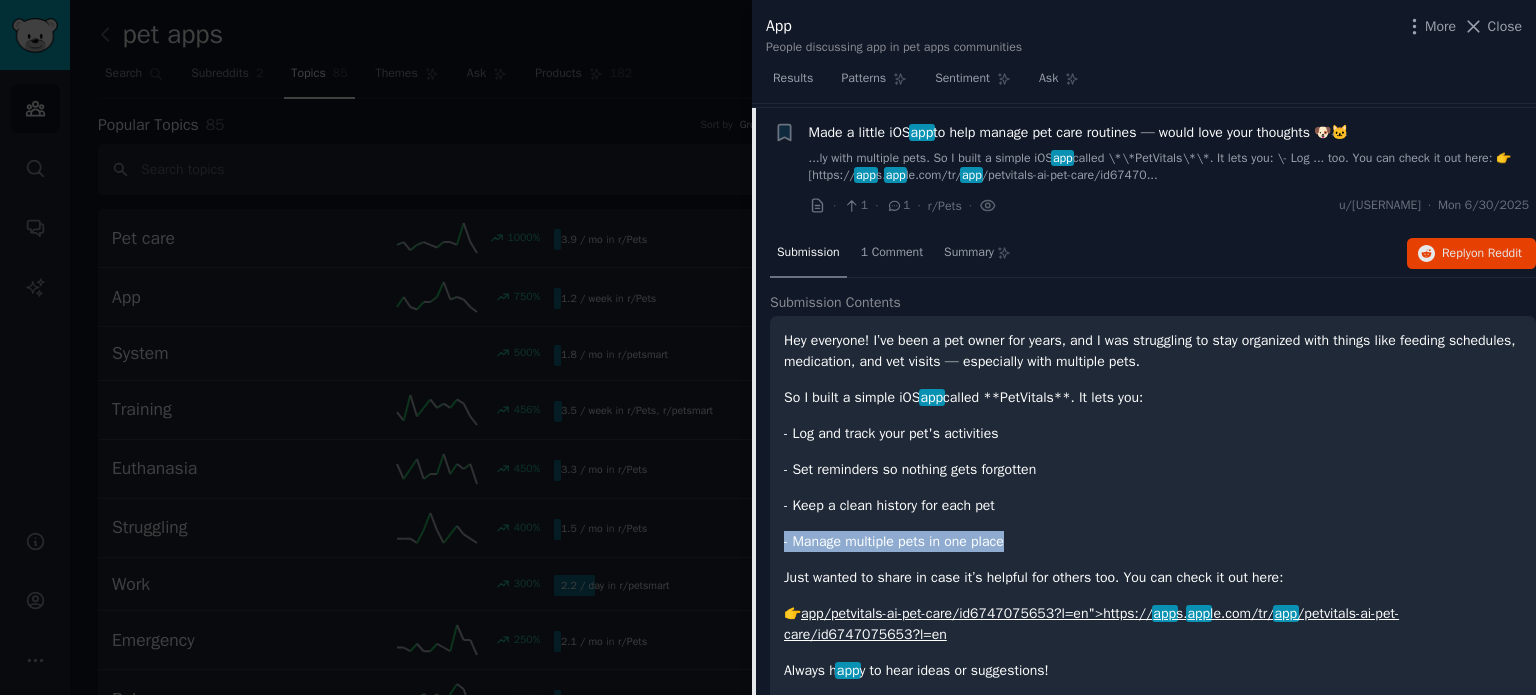 drag, startPoint x: 1024, startPoint y: 542, endPoint x: 786, endPoint y: 519, distance: 239.10876 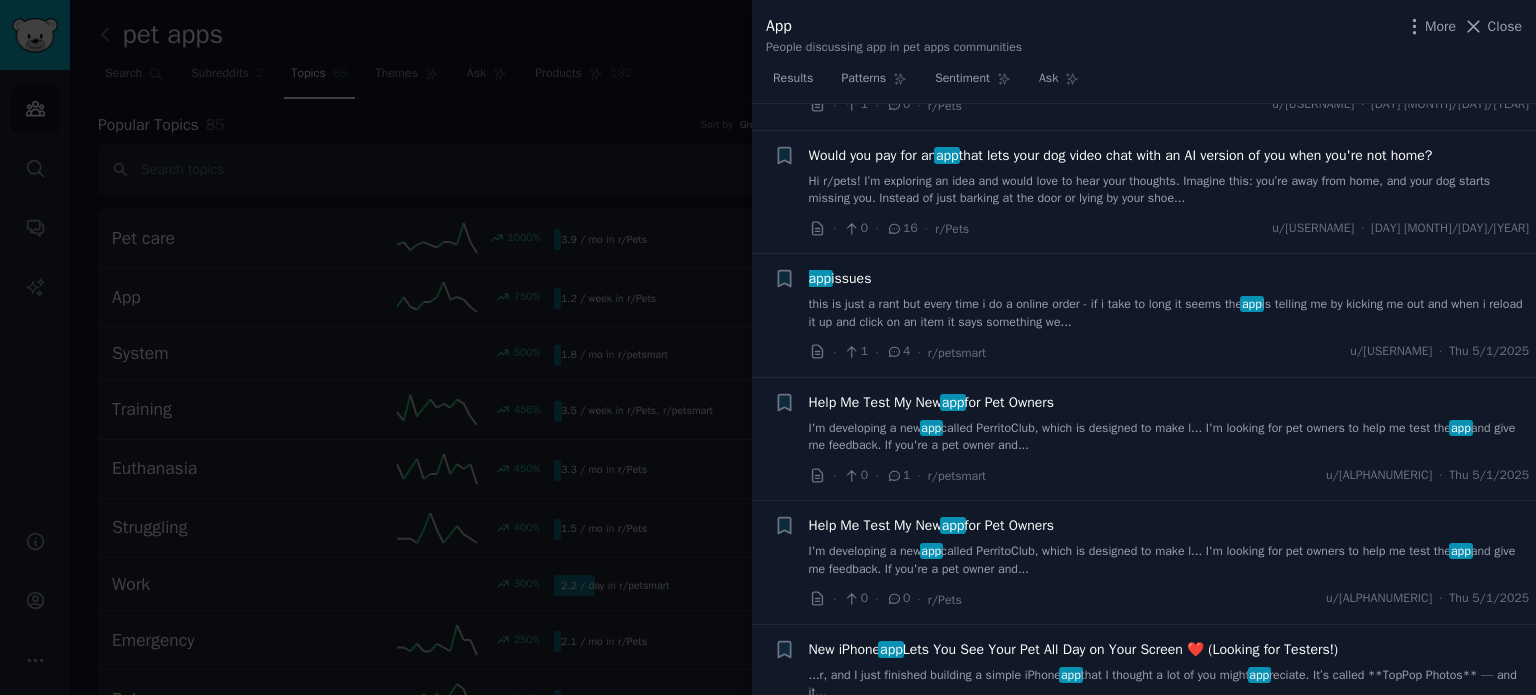 scroll, scrollTop: 4450, scrollLeft: 0, axis: vertical 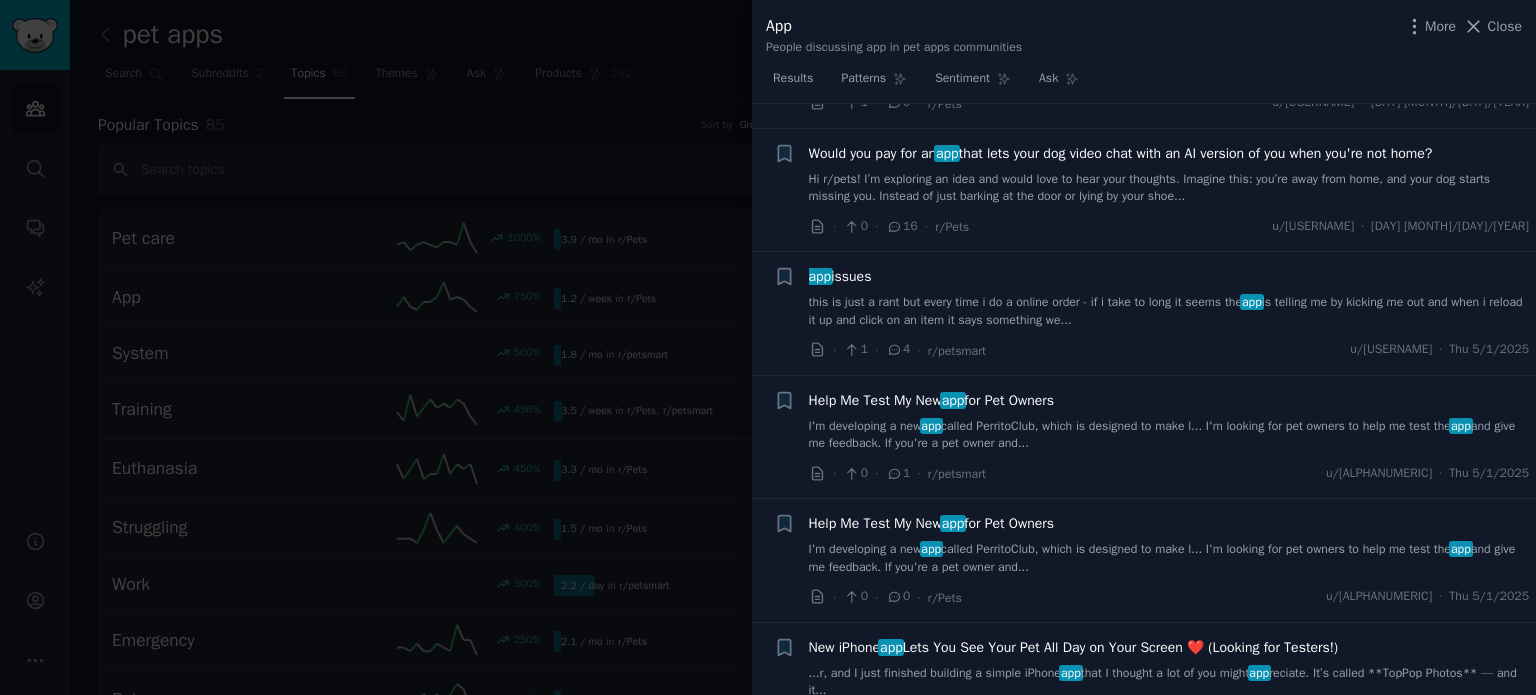 click on "Help Me Test My New  app  for Pet Owners I'm developing a new  app  called PerritoClub, which is designed to make l...
I'm looking for pet owners to help me test the  app  and give me feedback. If you're a pet owner and..." at bounding box center (1169, 421) 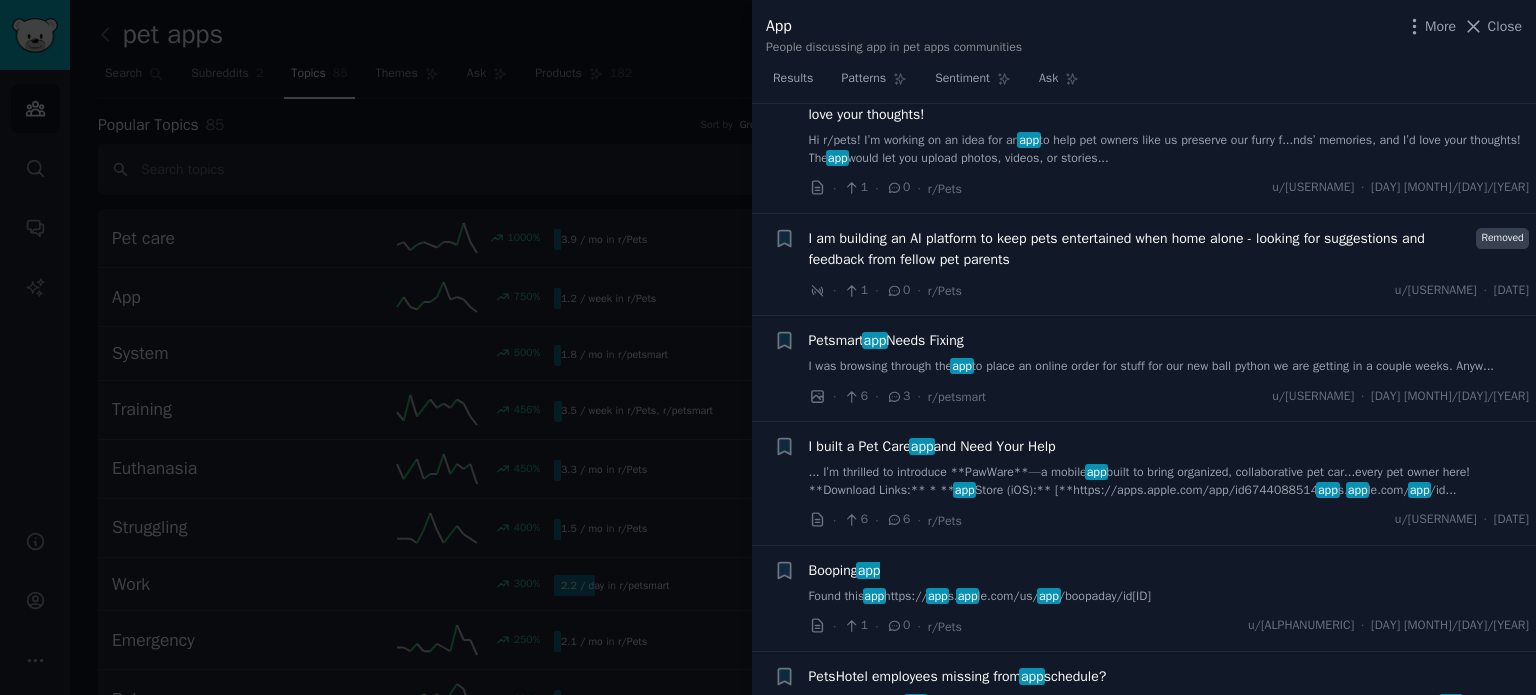 scroll, scrollTop: 4935, scrollLeft: 0, axis: vertical 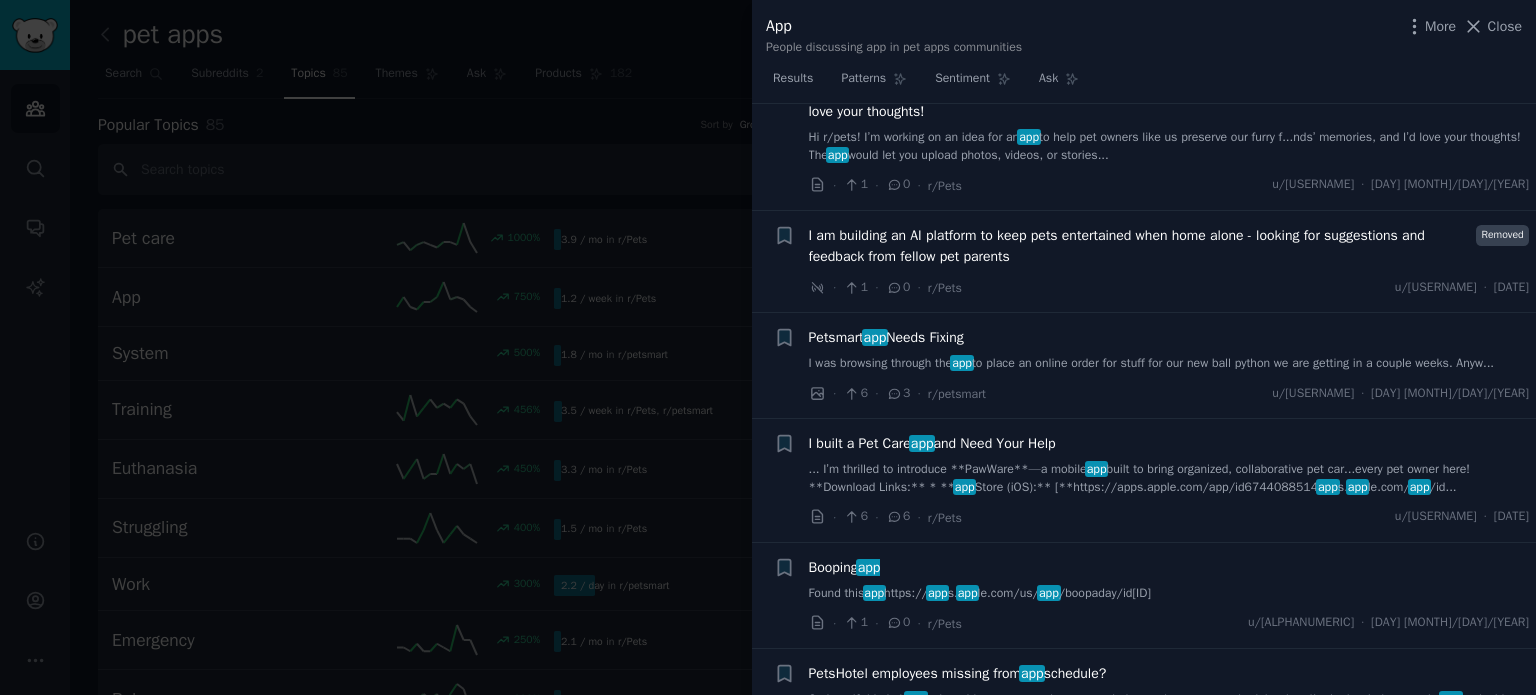 click on "Found this  app  today that gives you a dog pic every day and lets you boop it
https:// app s. app le.com/us/ app /boopaday/id6743736279" at bounding box center [1169, 594] 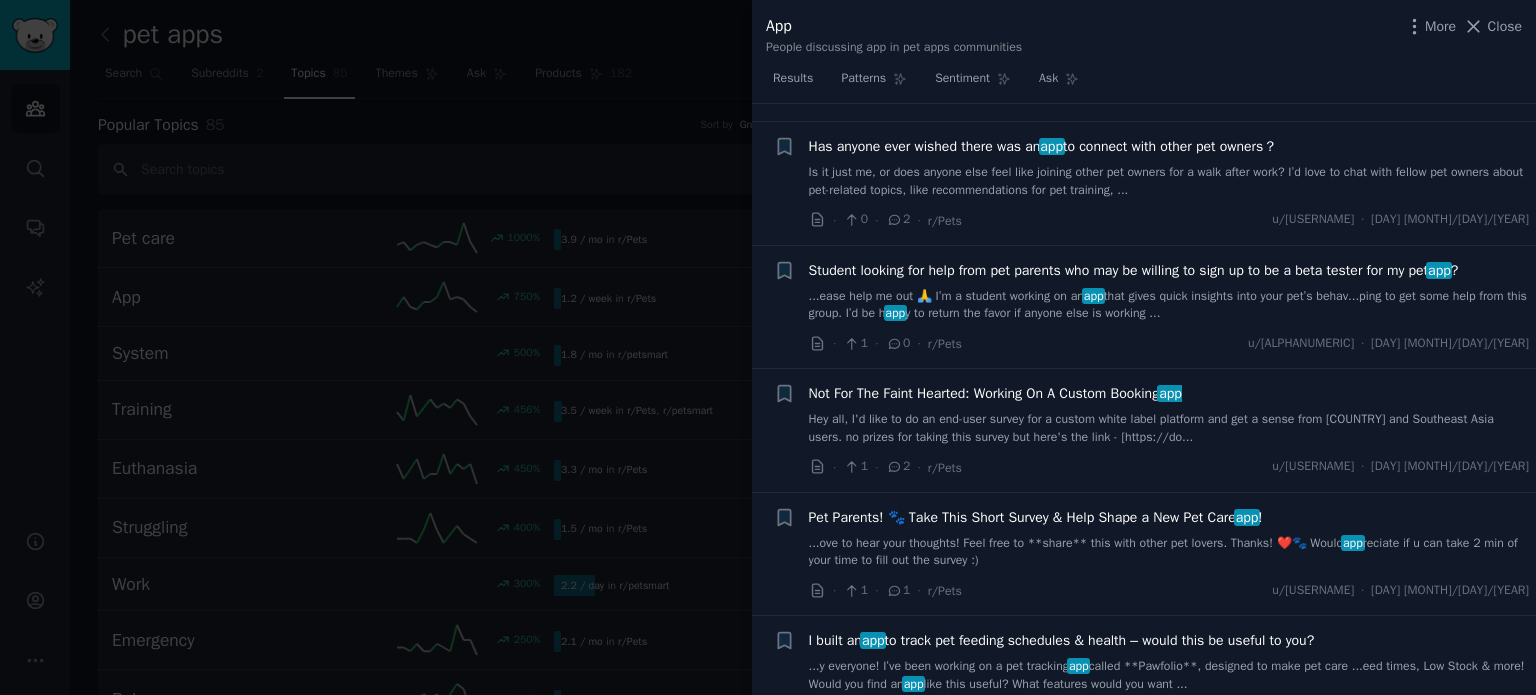 scroll, scrollTop: 6643, scrollLeft: 0, axis: vertical 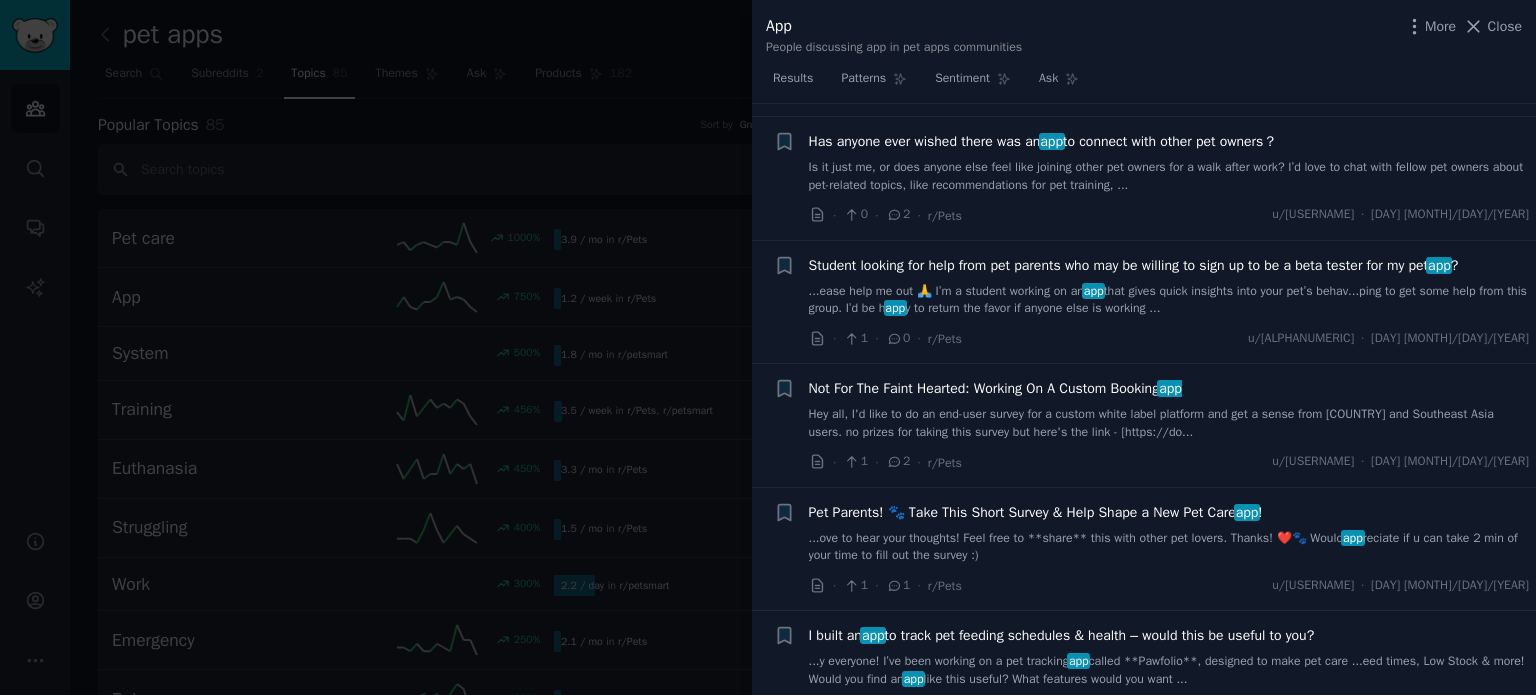 click on "...ove to hear your thoughts! Feel free to **share** this with other pet lovers. Thanks! ❤️🐾
Would app reciate if u can take 2 min of your time to fill out the survey :)" at bounding box center [1169, 547] 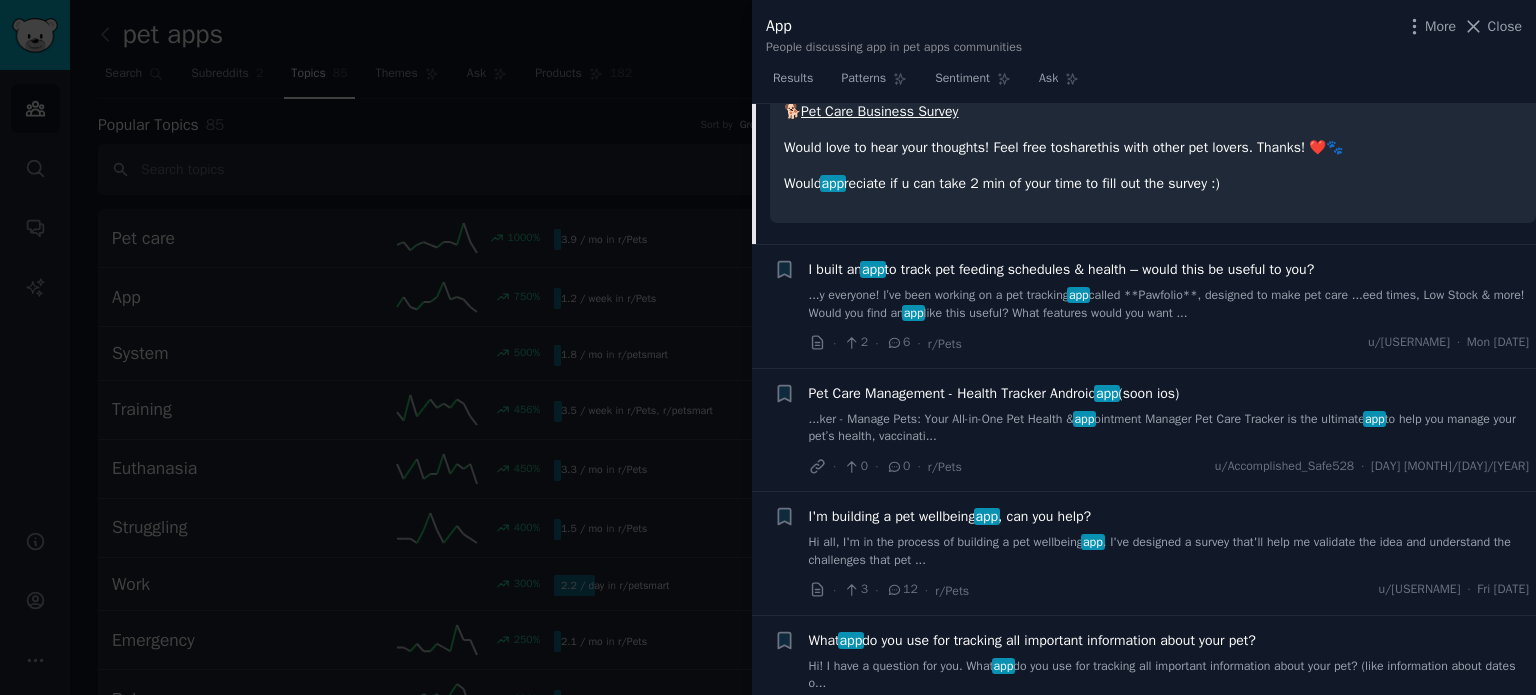 scroll, scrollTop: 7136, scrollLeft: 0, axis: vertical 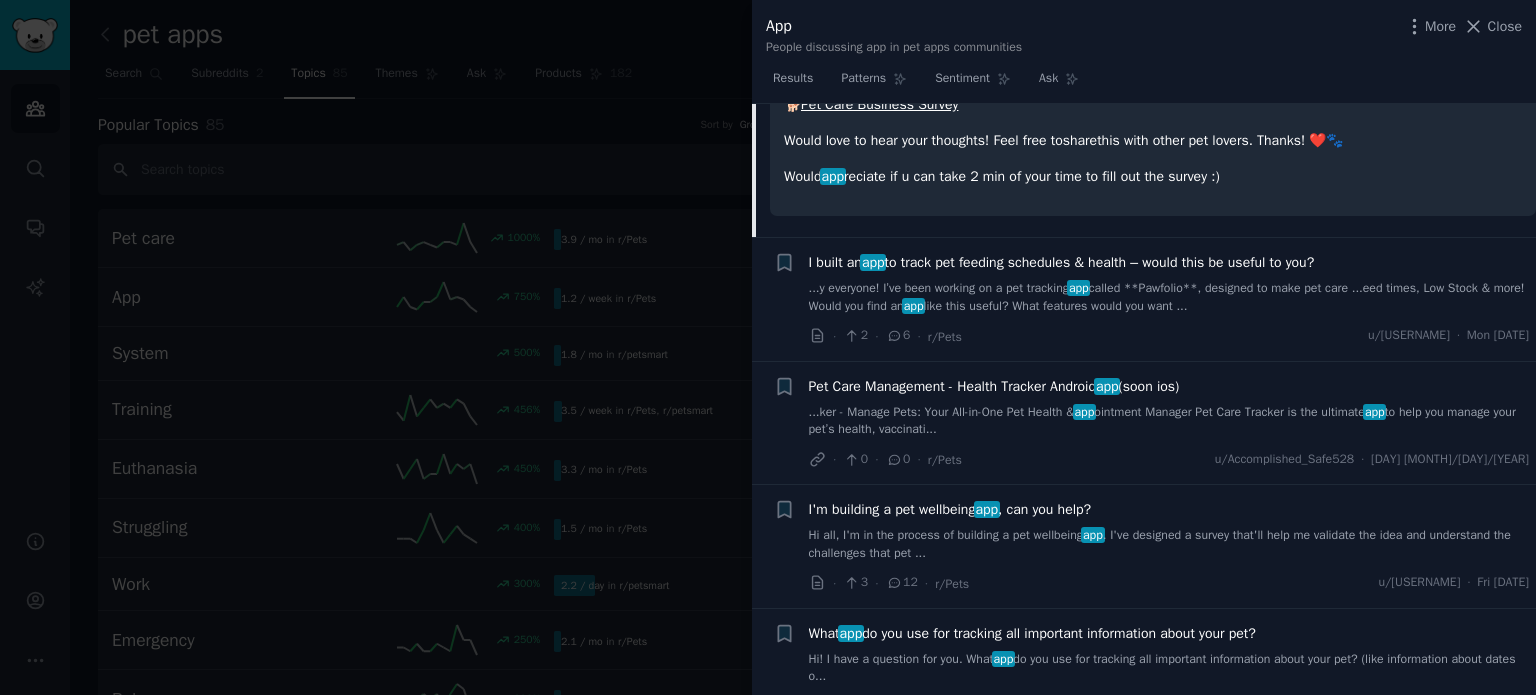 click on "Pet Care Management - Health Tracker Android  app  (soon ios)" at bounding box center (994, 386) 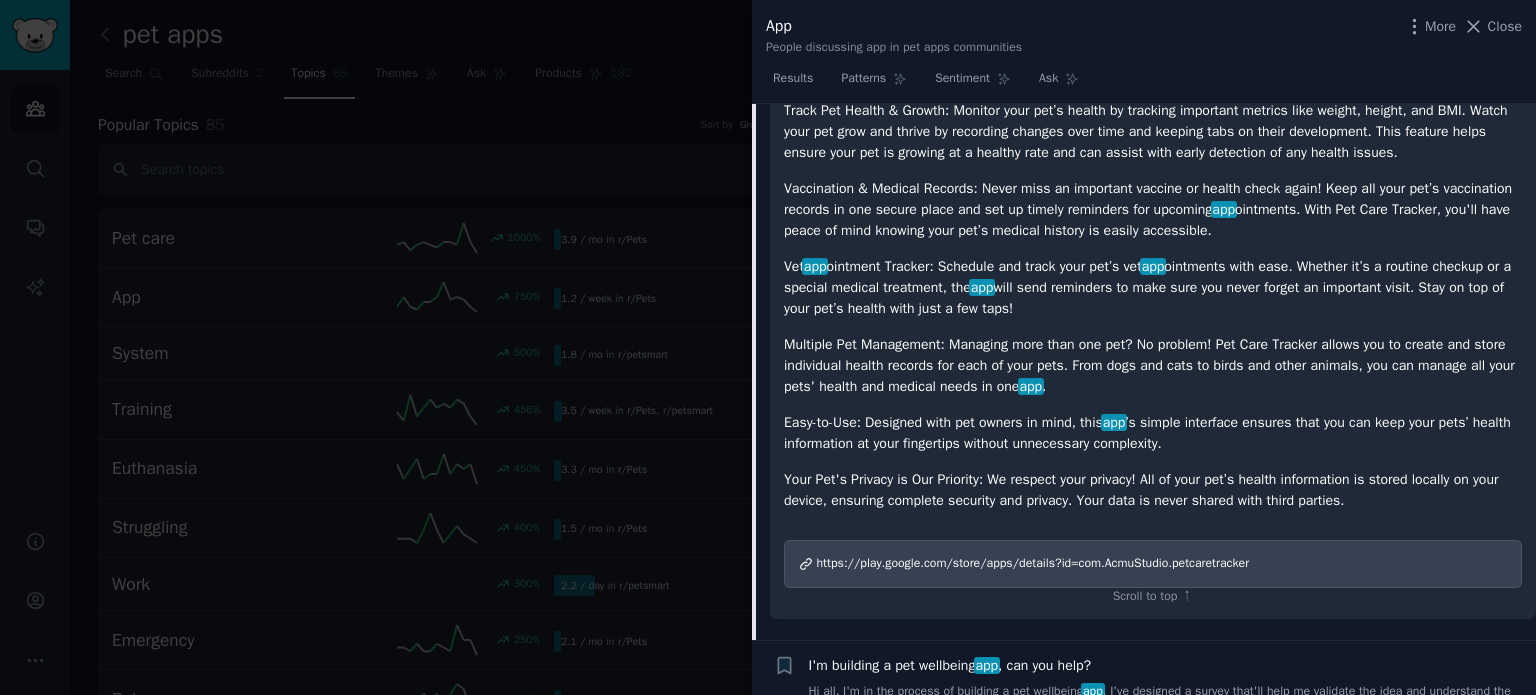 scroll, scrollTop: 7356, scrollLeft: 0, axis: vertical 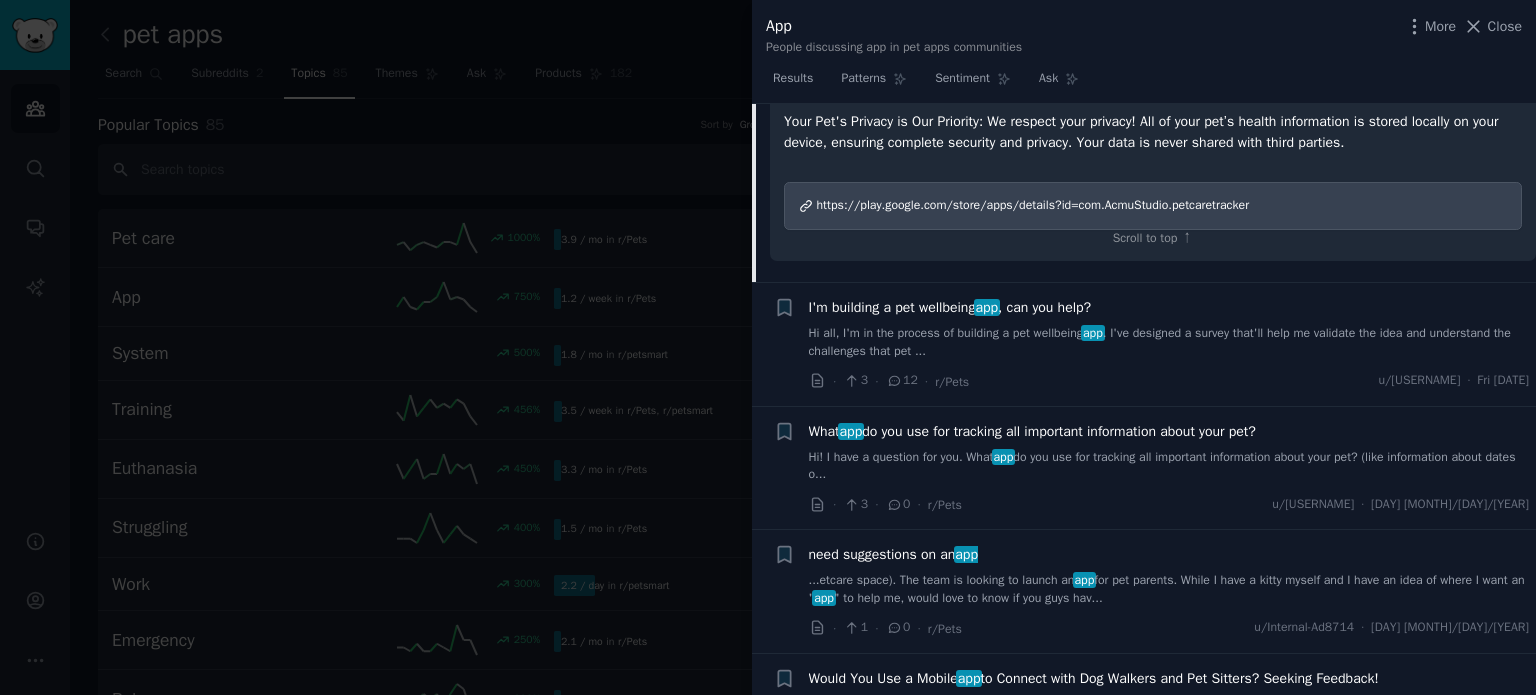click on "Hi all,
I'm in the process of building a pet wellbeing  app . I've designed a survey that'll help me validate the idea and understand the challenges that pet ..." at bounding box center (1169, 342) 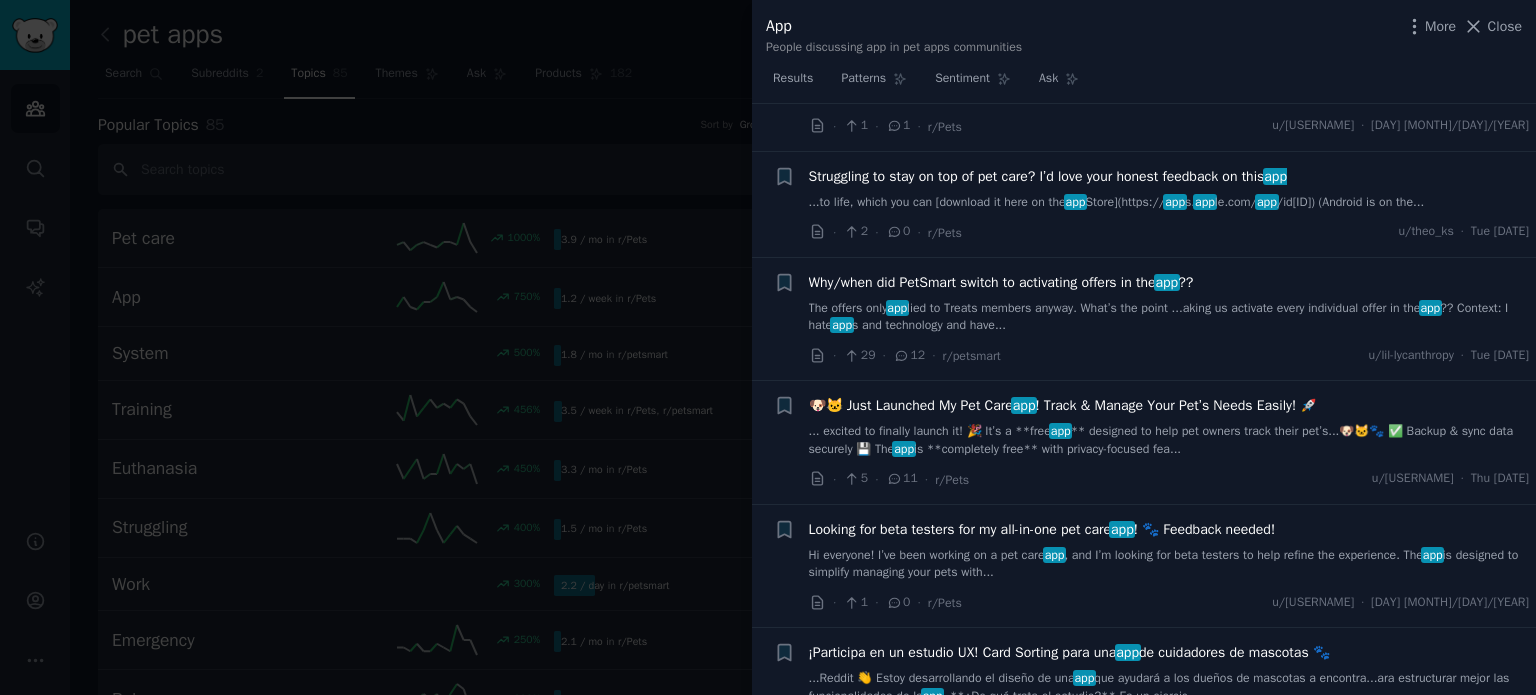 scroll, scrollTop: 8008, scrollLeft: 0, axis: vertical 